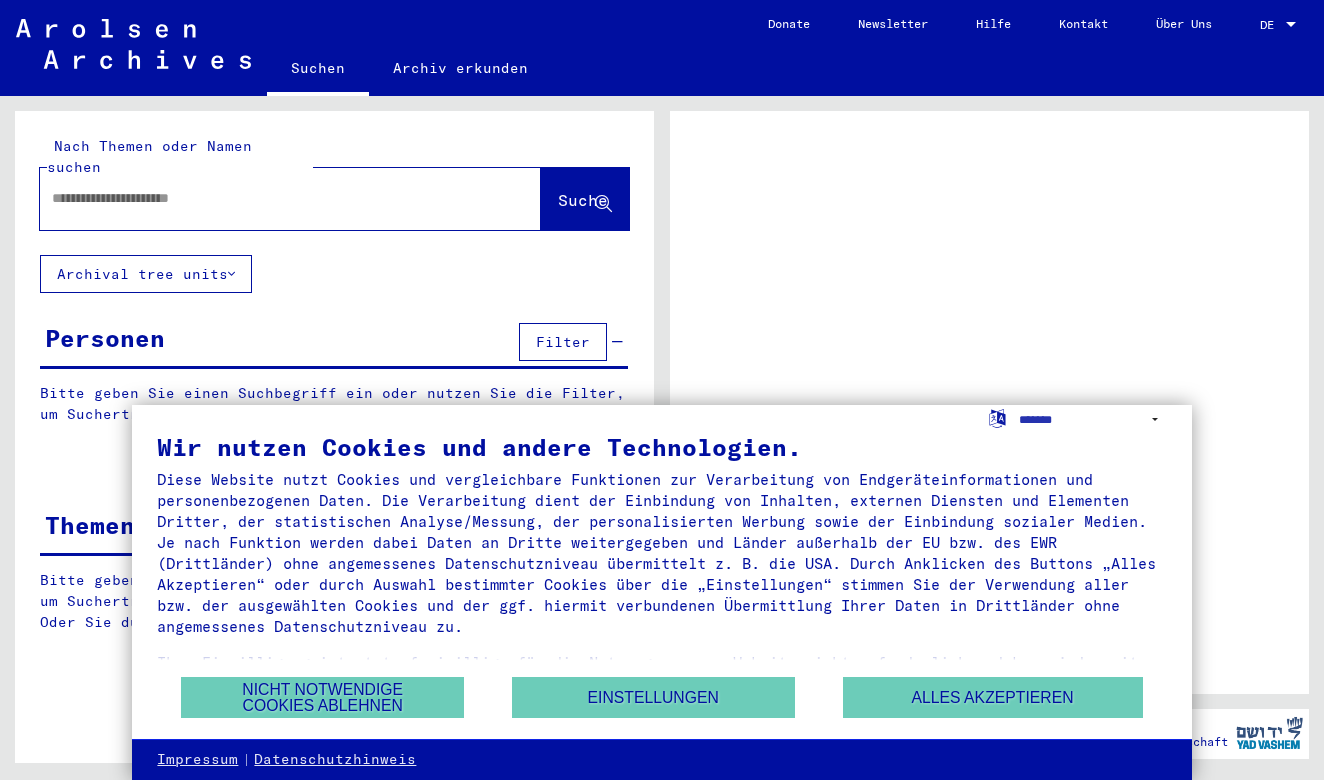 scroll, scrollTop: 0, scrollLeft: 0, axis: both 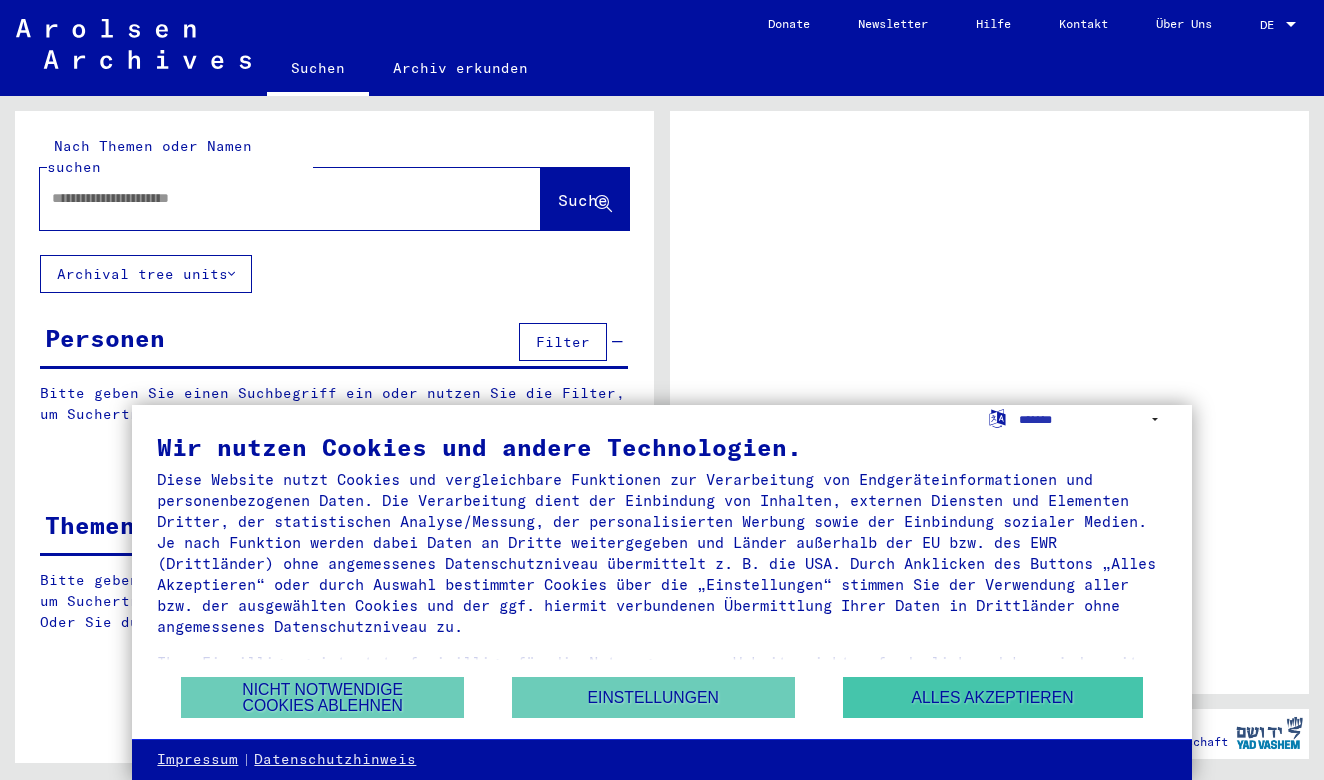 click on "Alles akzeptieren" at bounding box center (993, 697) 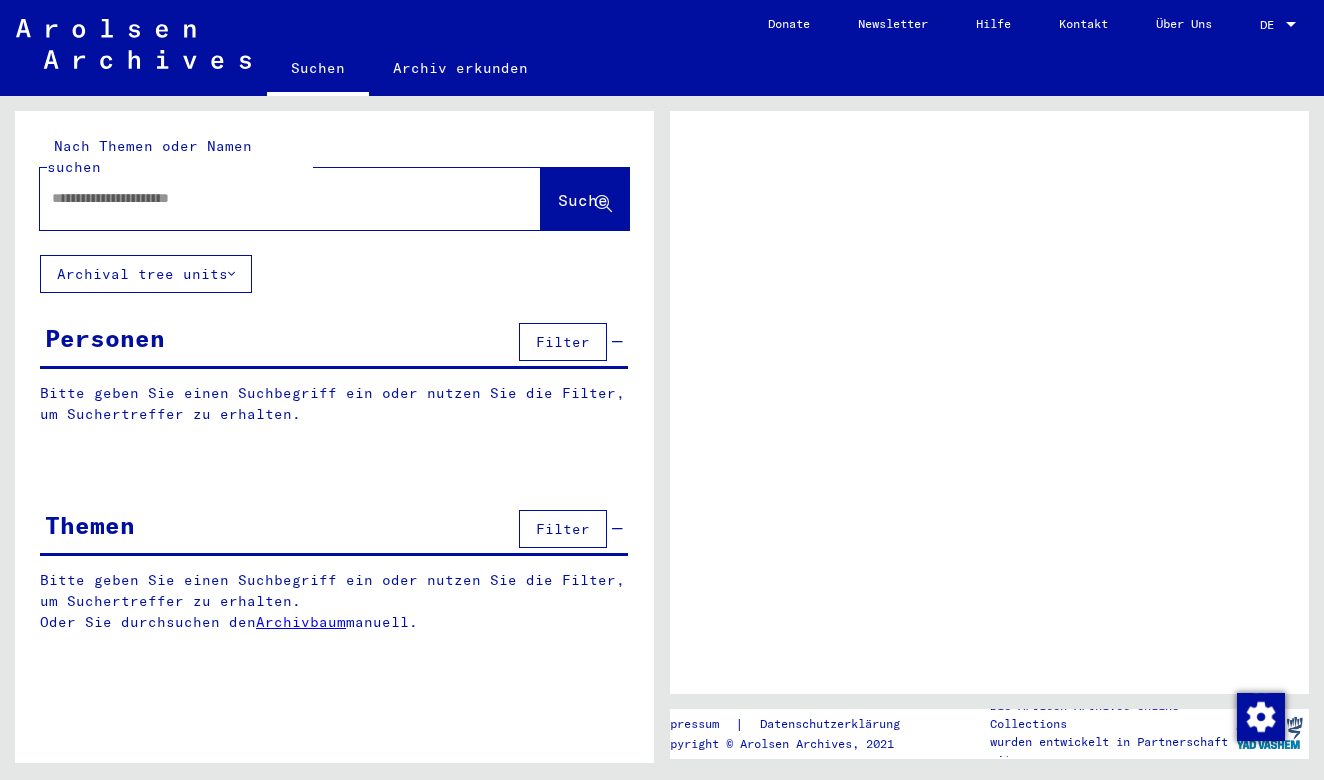 click at bounding box center [272, 198] 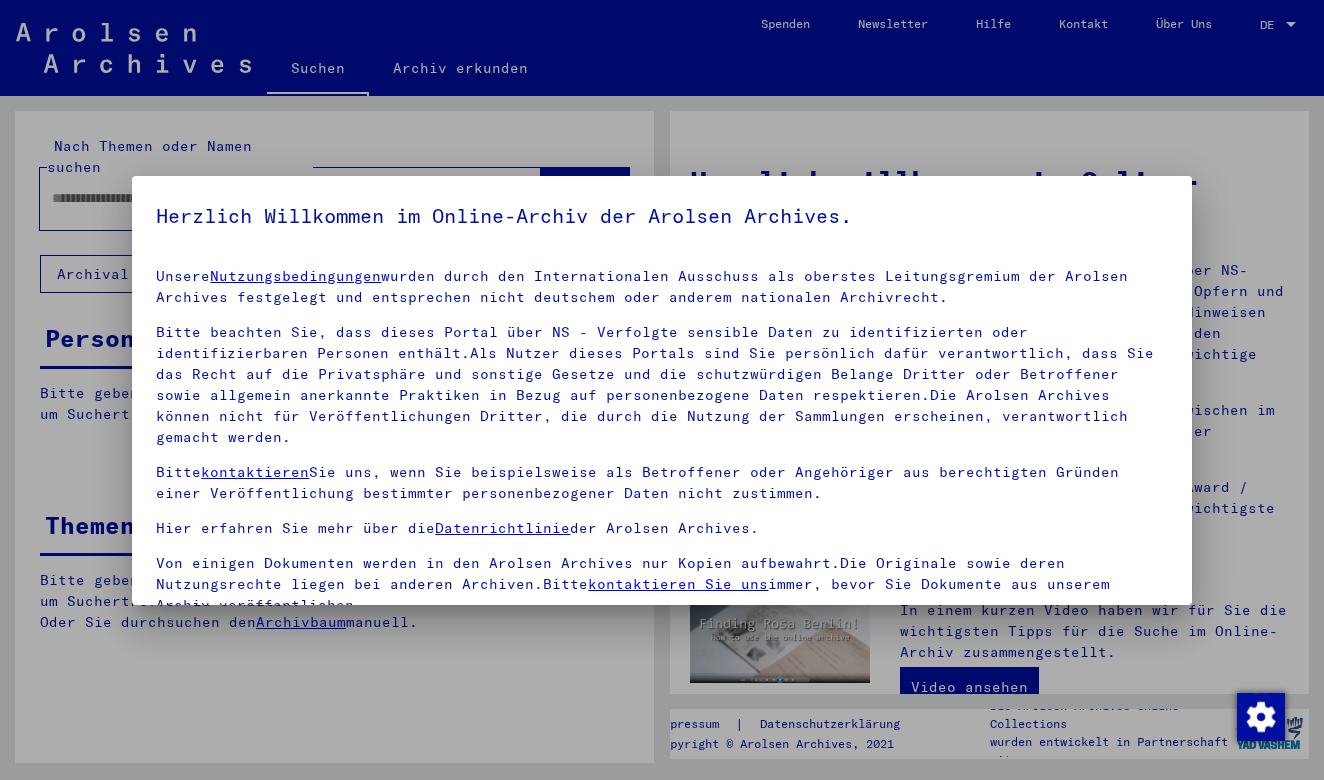 click on "Von einigen Dokumenten werden in den Arolsen Archives nur Kopien aufbewahrt.Die Originale sowie deren Nutzungsrechte liegen bei anderen Archiven.Bitte  kontaktieren Sie uns  immer, bevor Sie Dokumente aus unserem Archiv veröffentlichen." at bounding box center [661, 584] 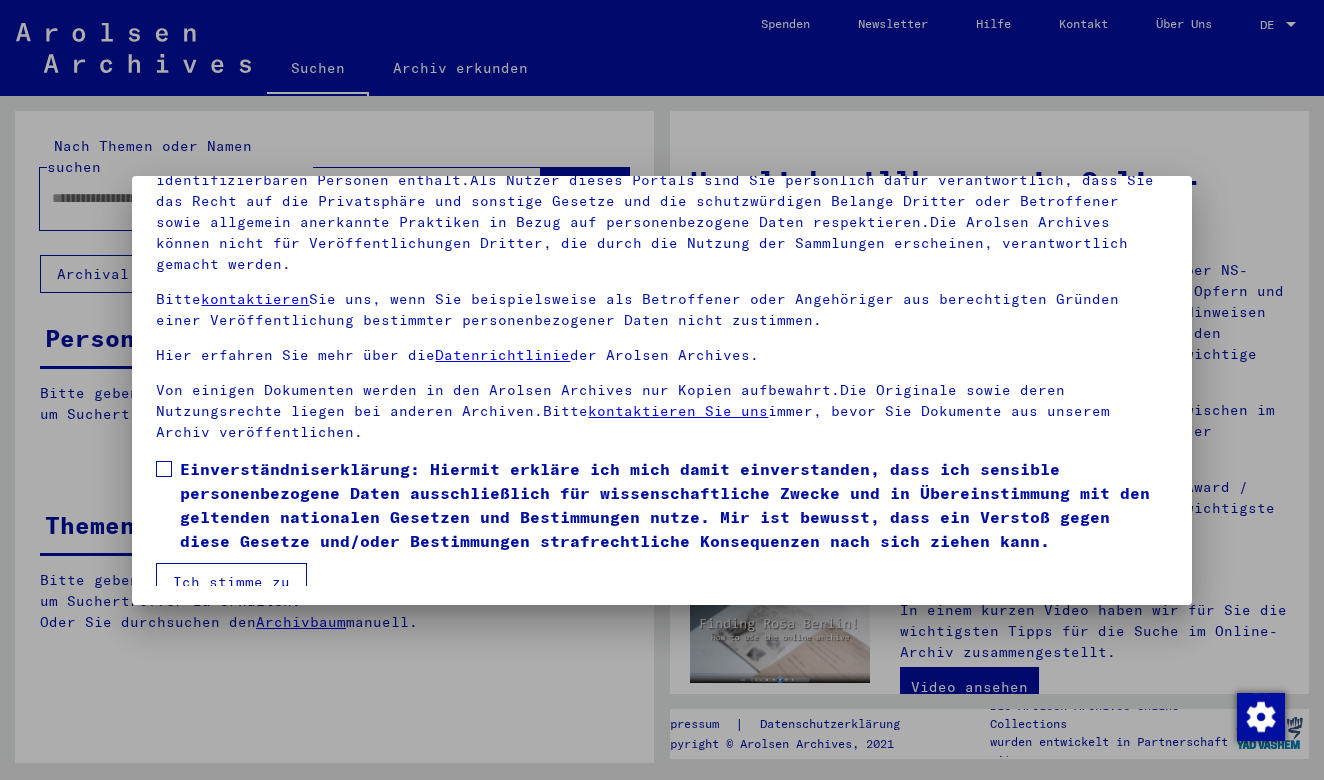 scroll, scrollTop: 172, scrollLeft: 0, axis: vertical 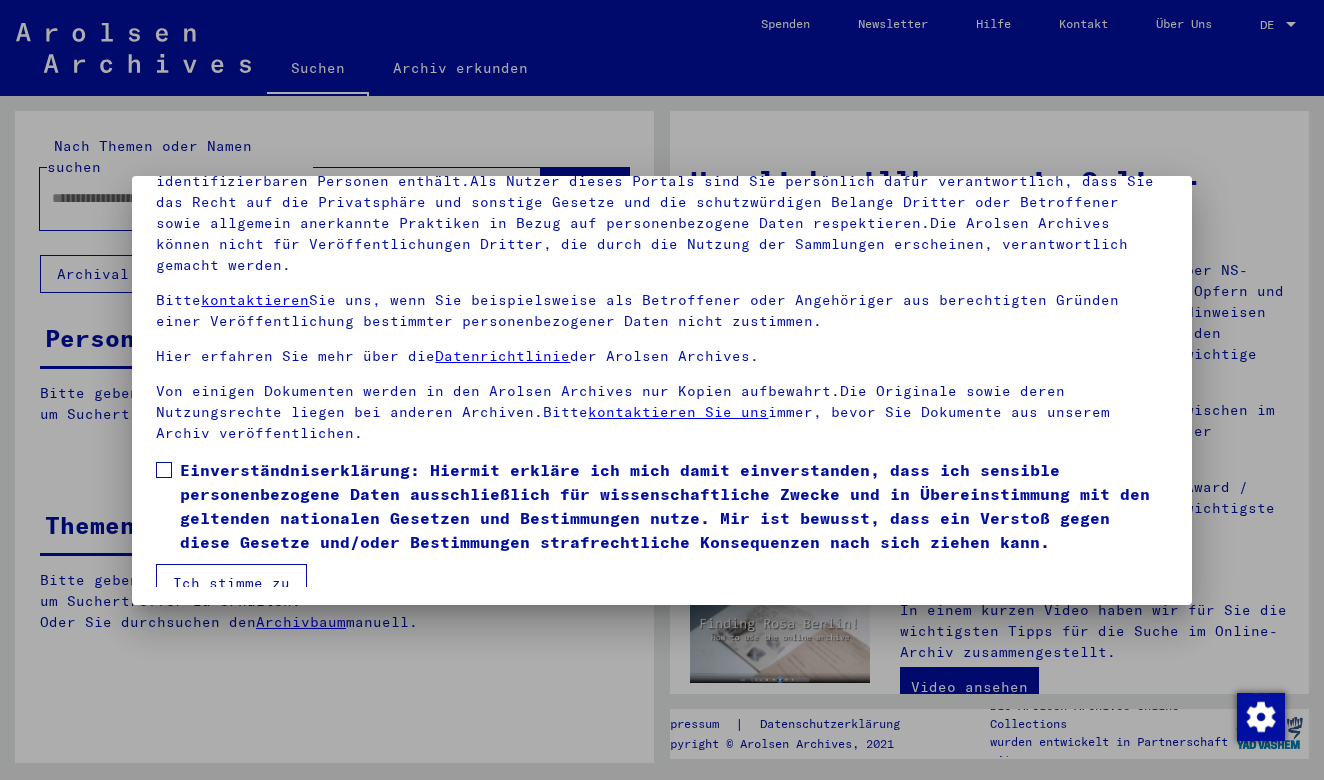 click on "Ich stimme zu" at bounding box center [231, 583] 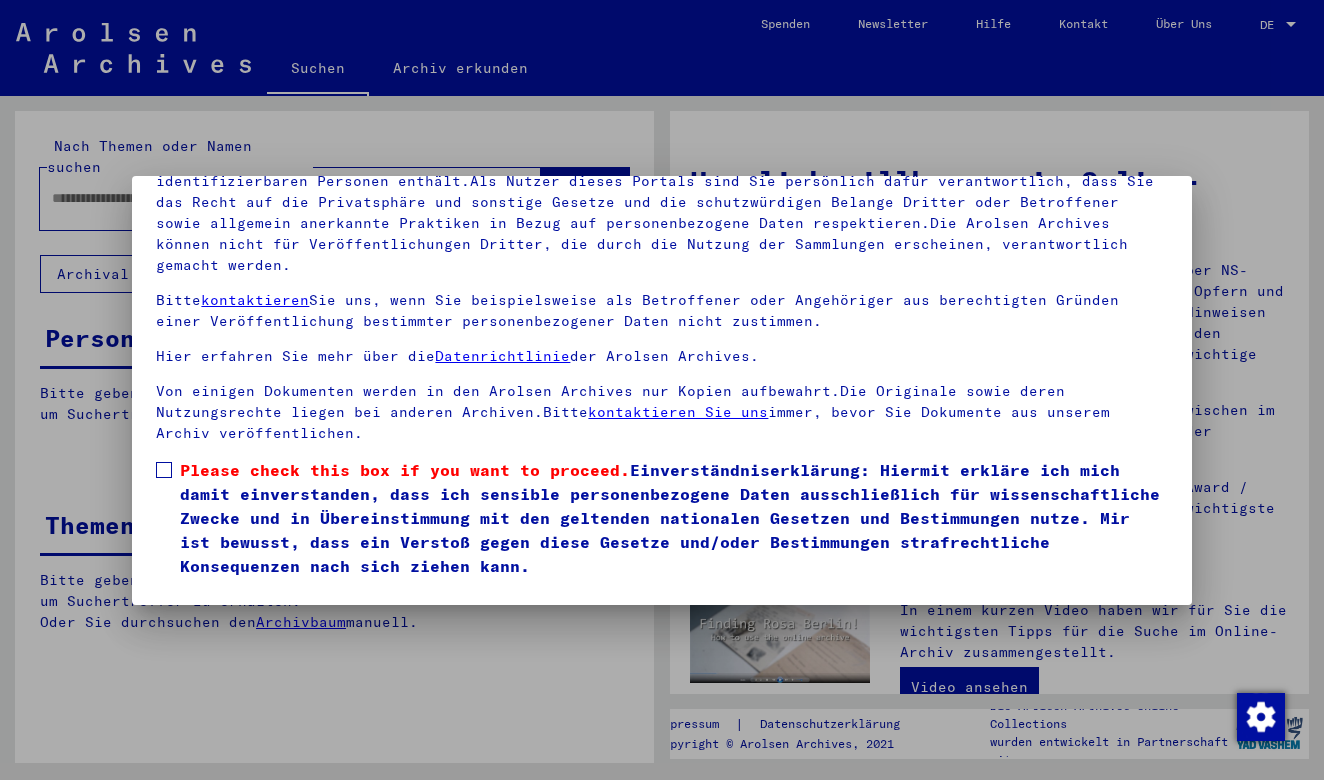 click at bounding box center [164, 470] 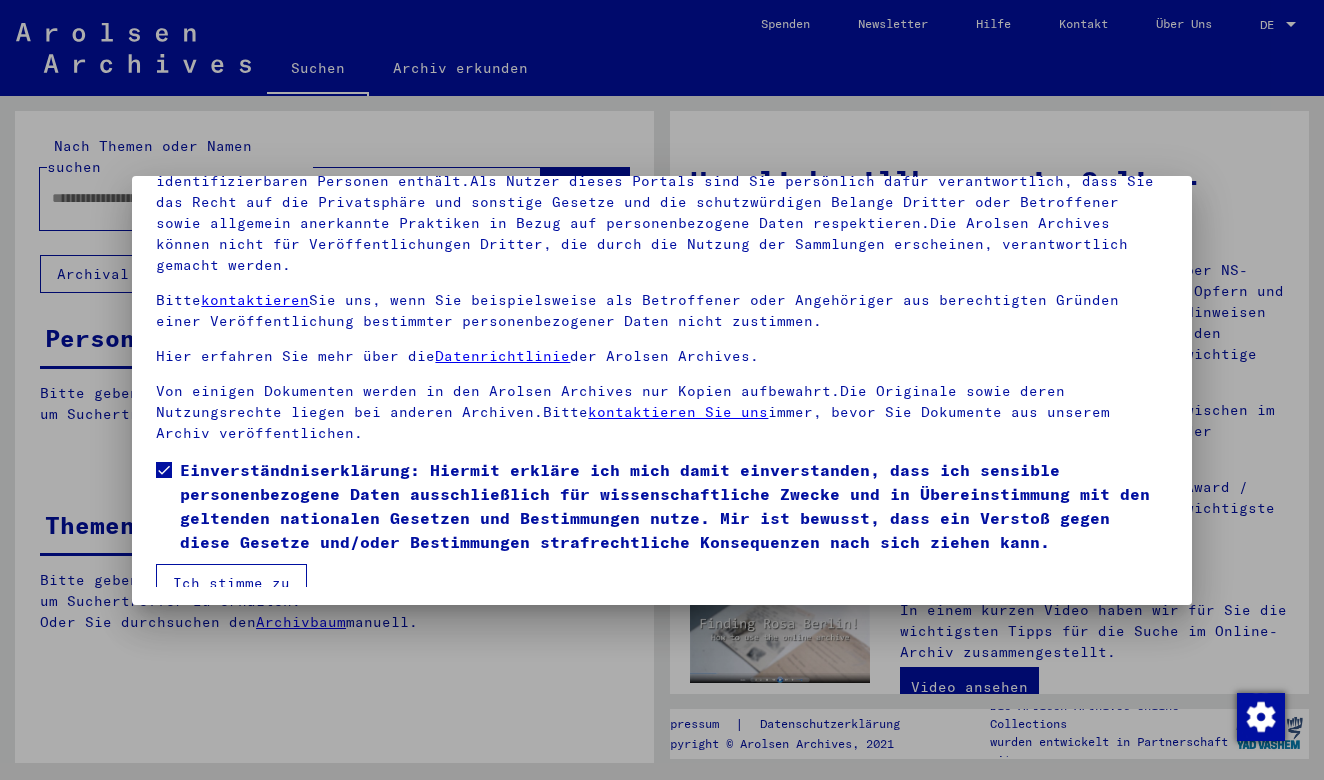 click on "Ich stimme zu" at bounding box center (231, 583) 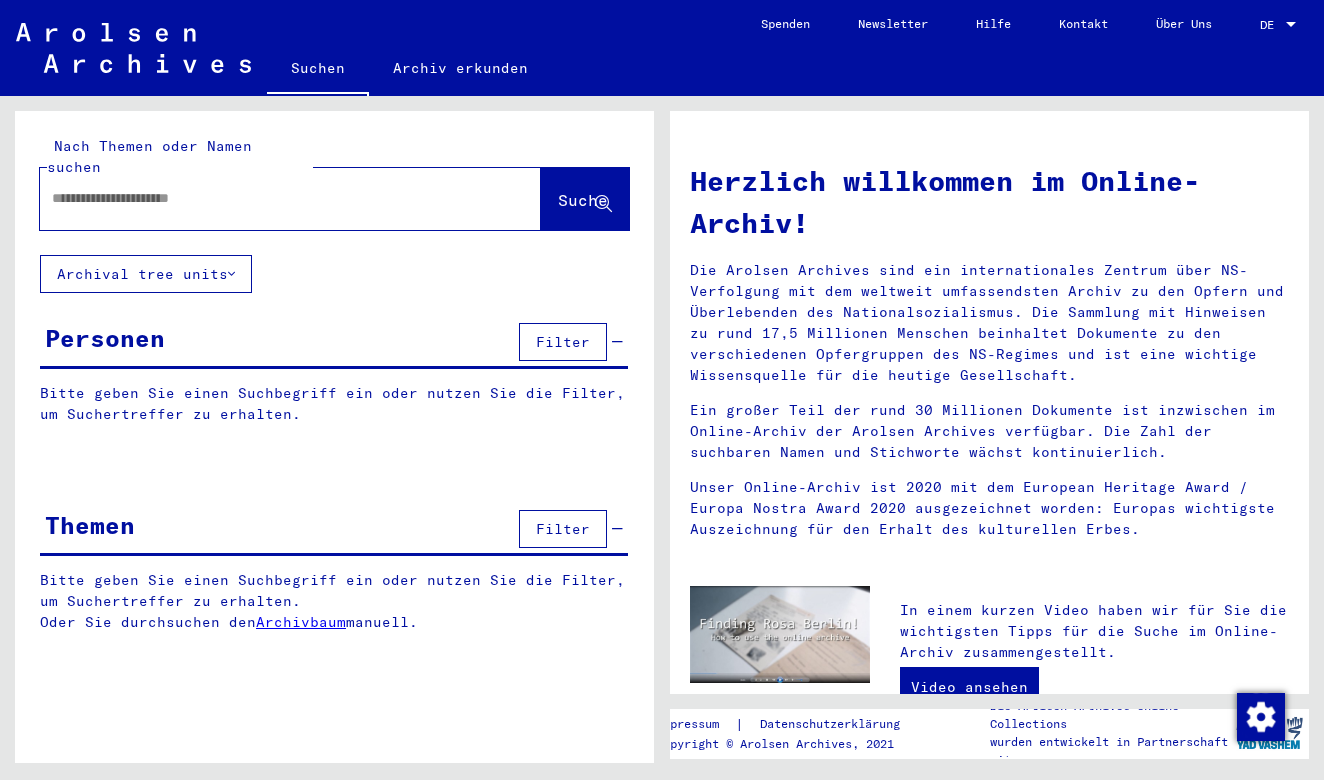 click at bounding box center [266, 198] 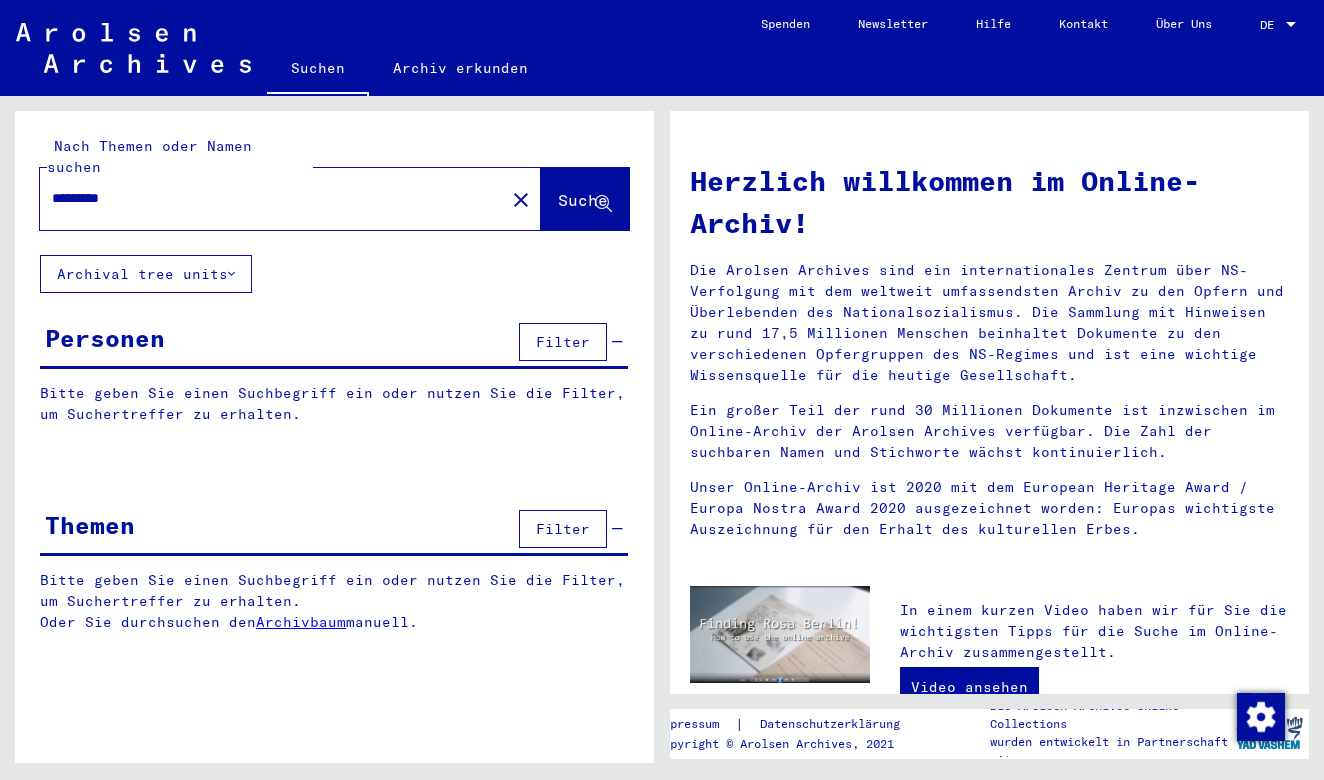 type on "*********" 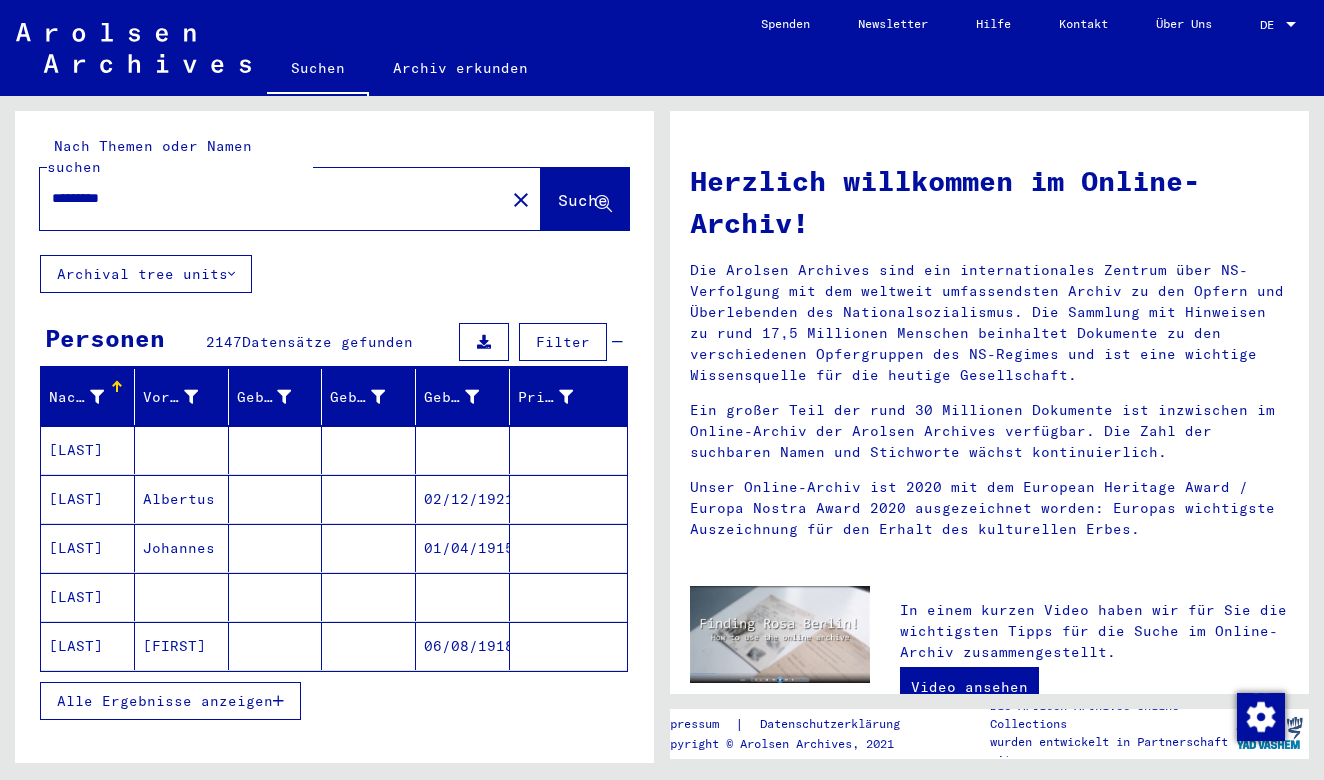 click on "[LAST]" at bounding box center [88, 548] 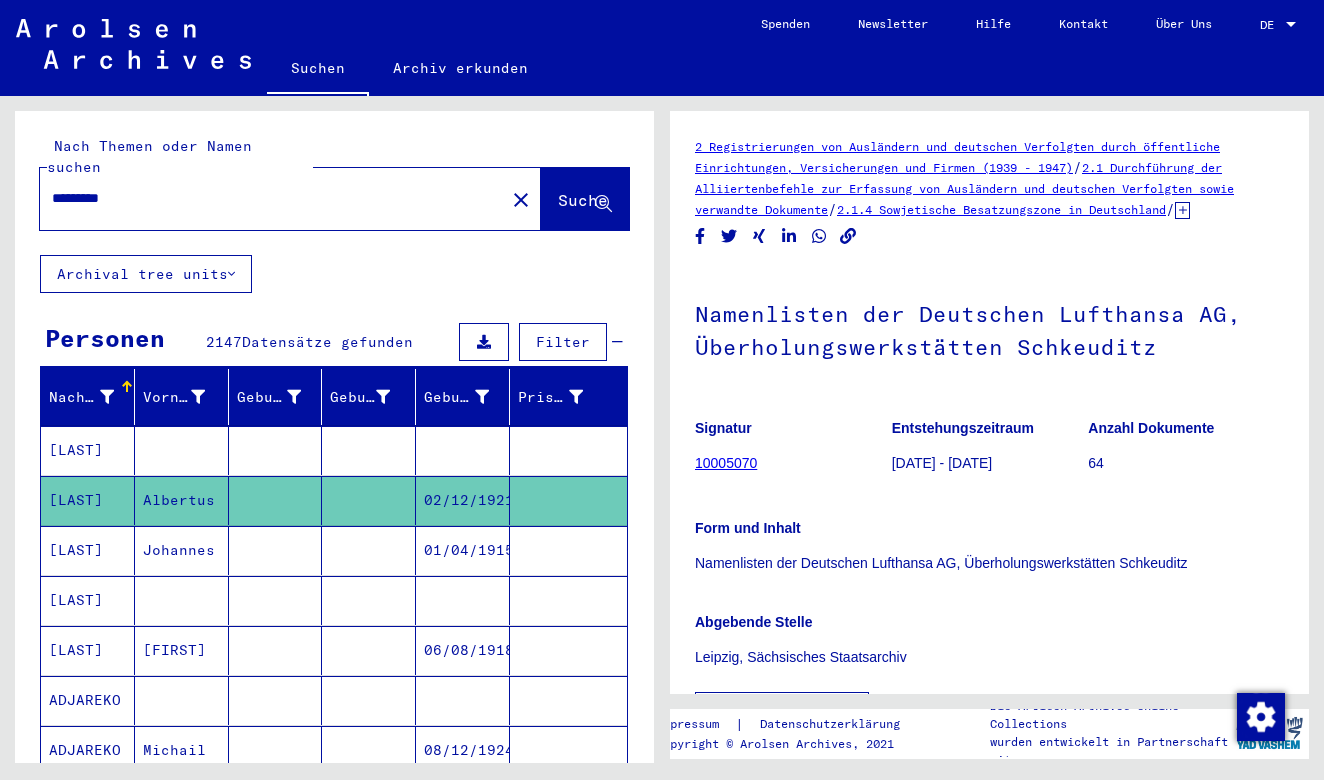 click on "Namenlisten der Deutschen Lufthansa AG, Überholungswerkstätten Schkeuditz" 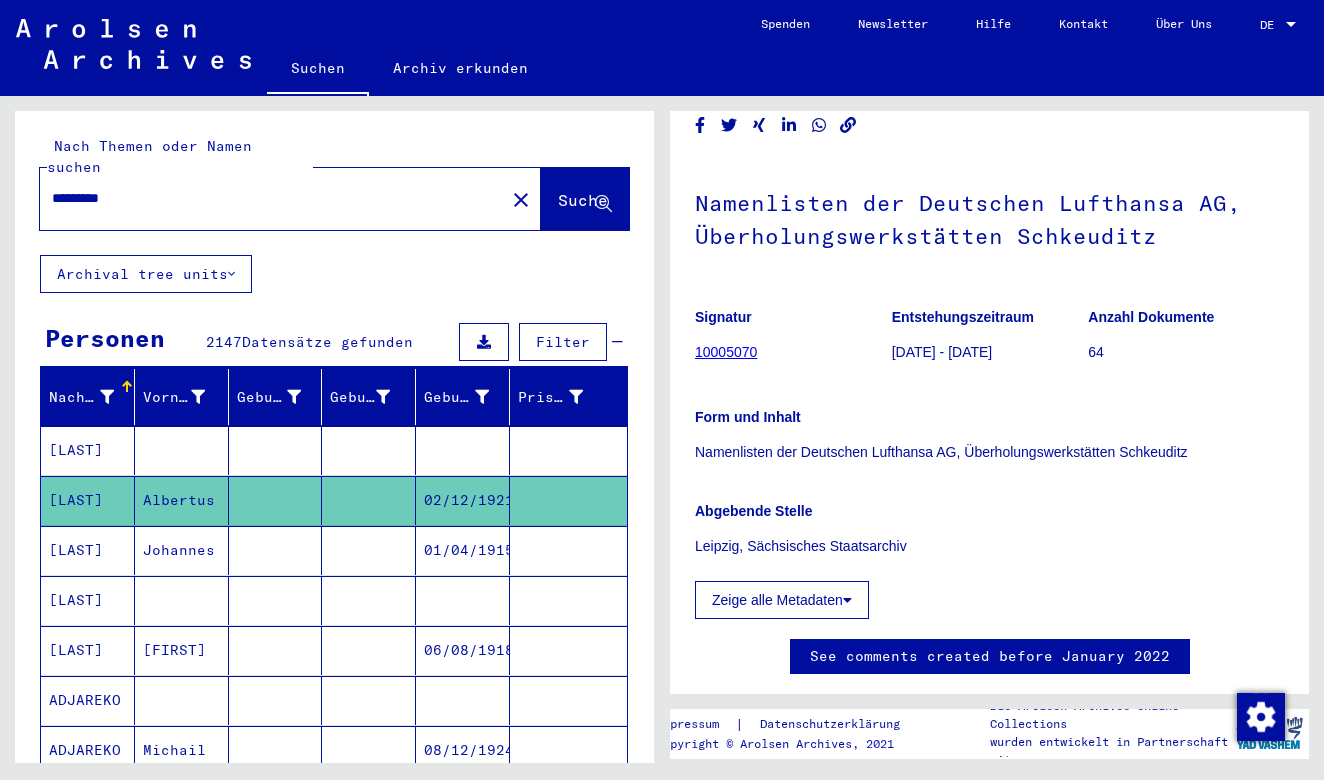 scroll, scrollTop: 119, scrollLeft: 0, axis: vertical 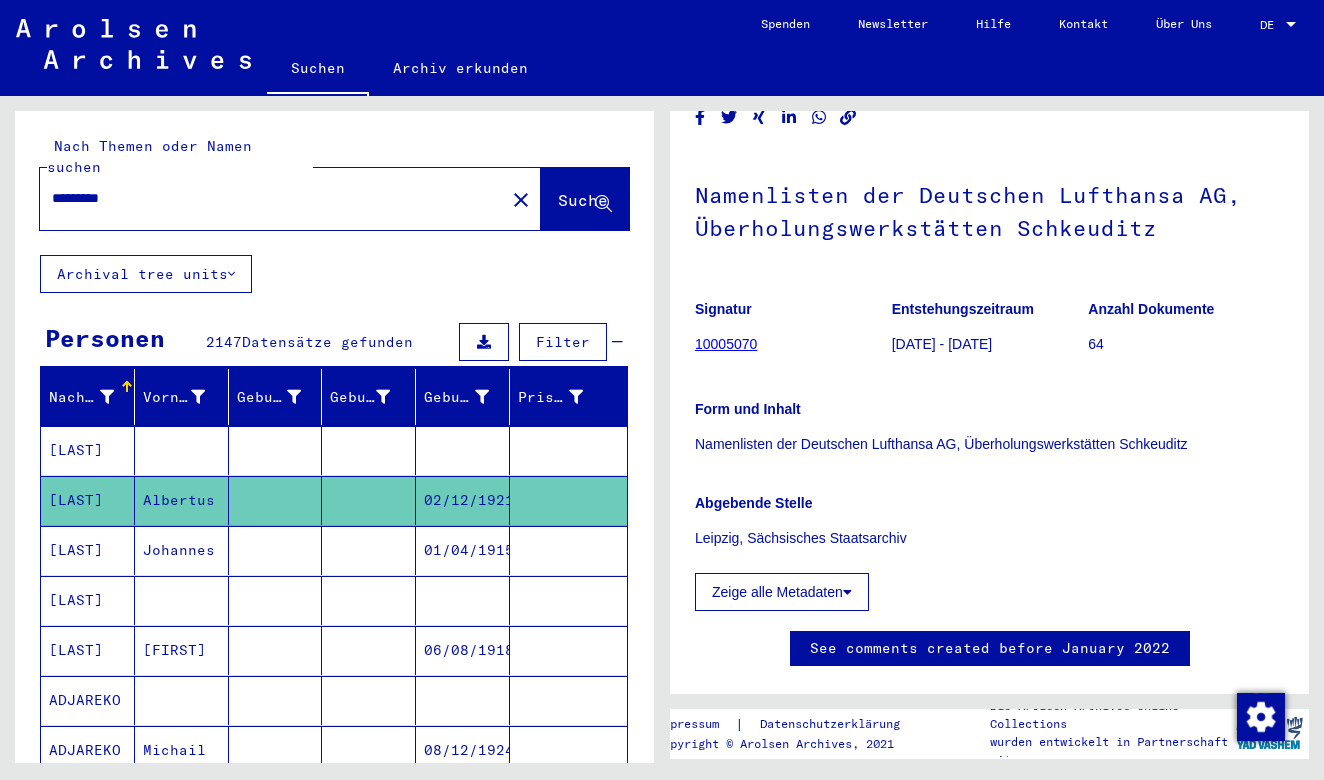 click on "Zeige alle Metadaten" 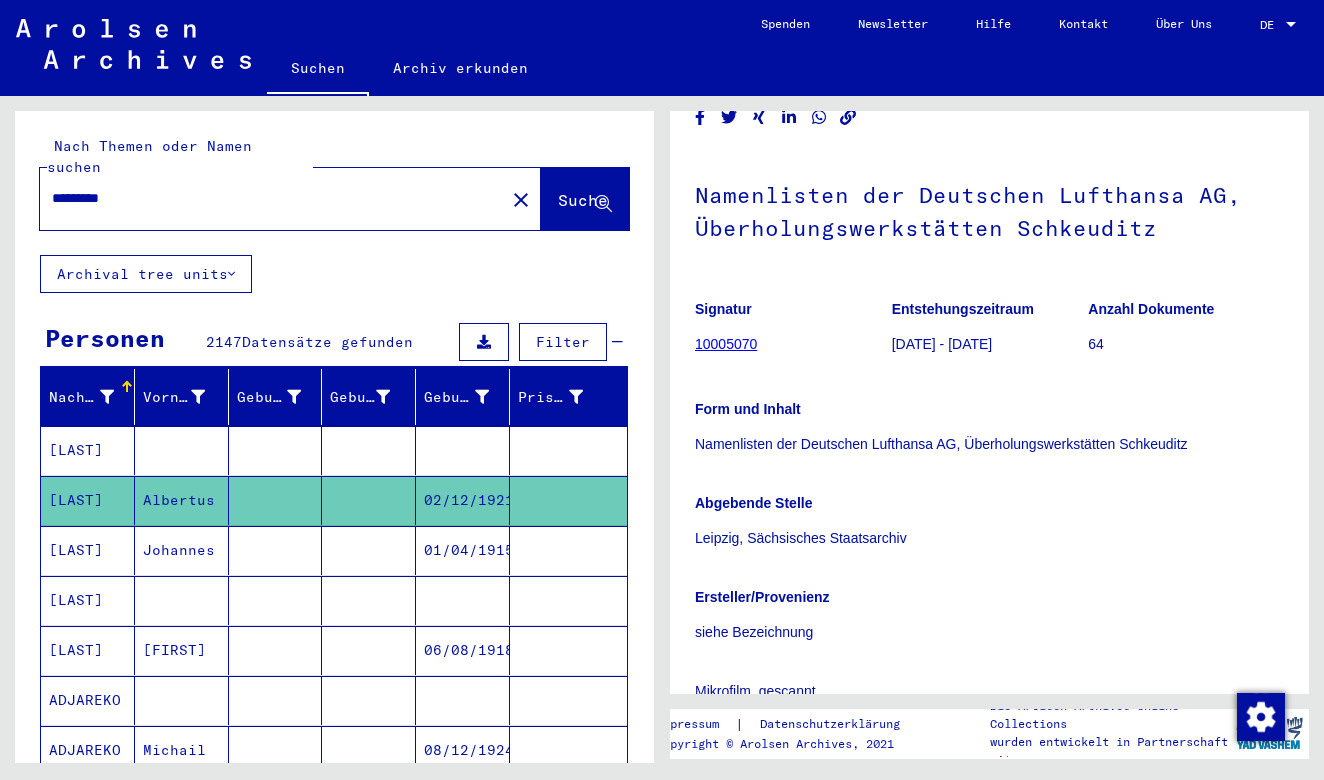click on "Johannes" at bounding box center (182, 600) 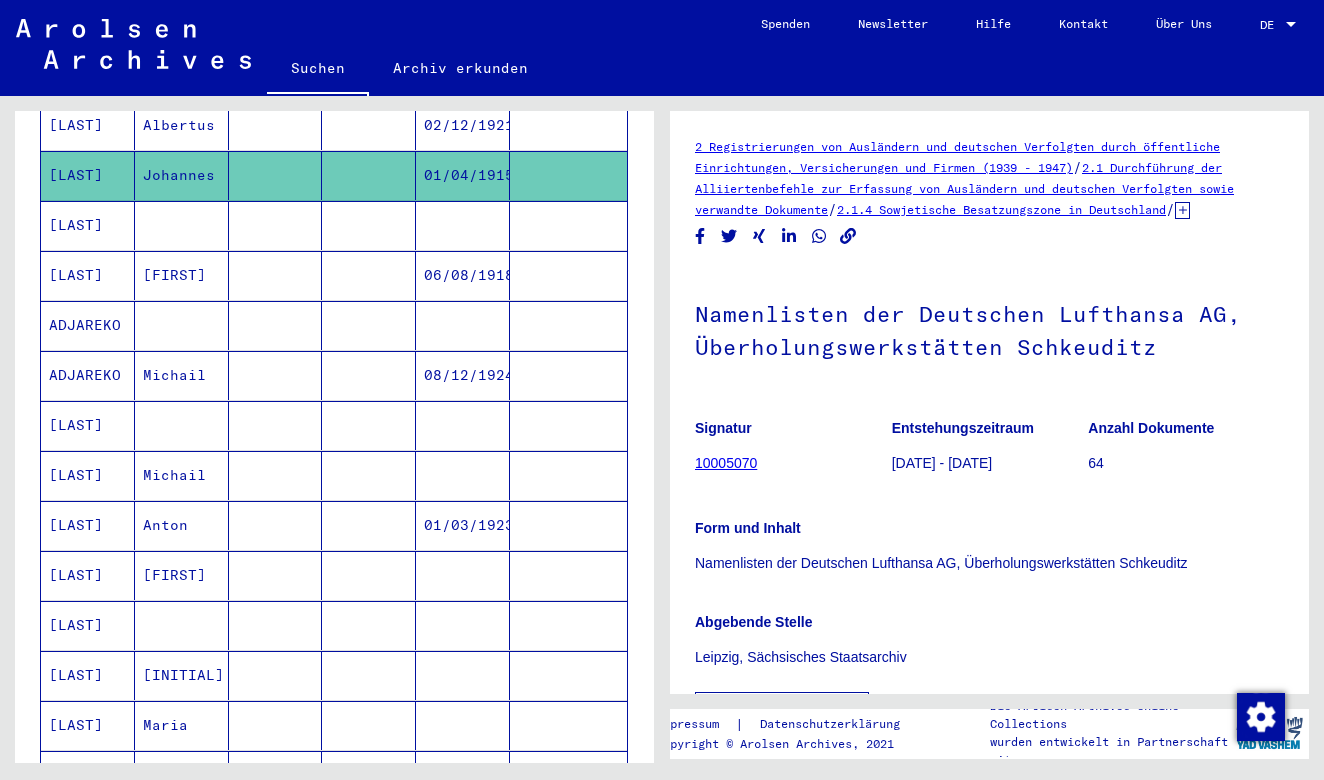 scroll, scrollTop: 393, scrollLeft: 0, axis: vertical 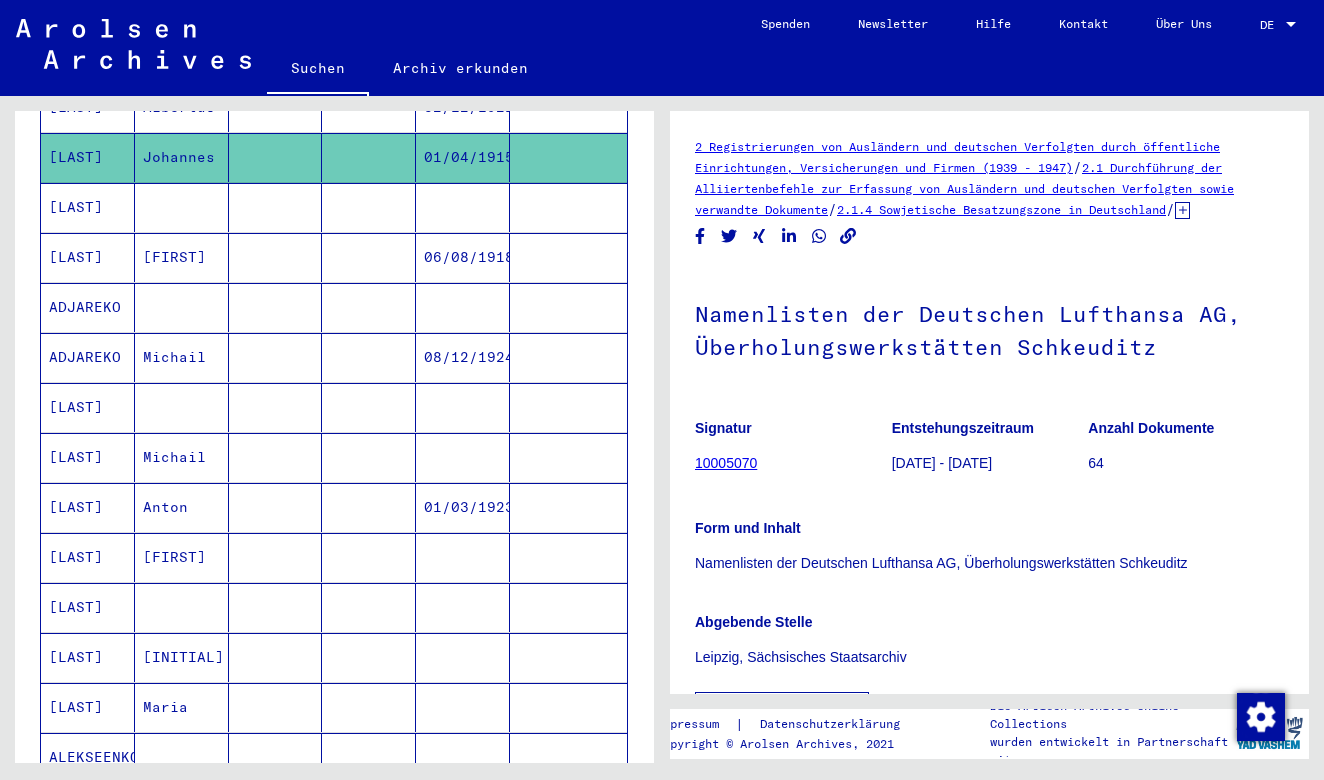 click on "ADJAREKO" at bounding box center [88, 407] 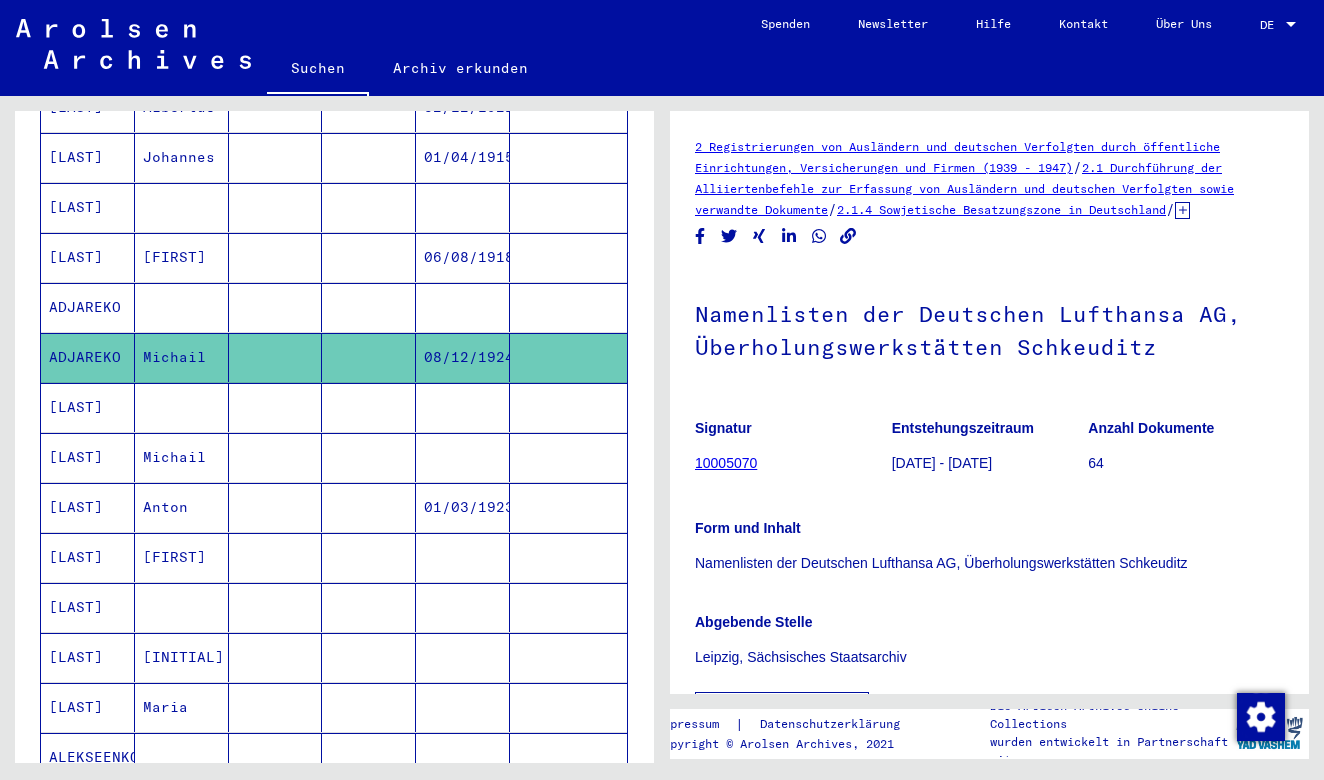 click on "2 Registrierungen von Ausländern und deutschen Verfolgten durch öffentliche Einrichtungen, Versicherungen und Firmen (1939 - 1947)" 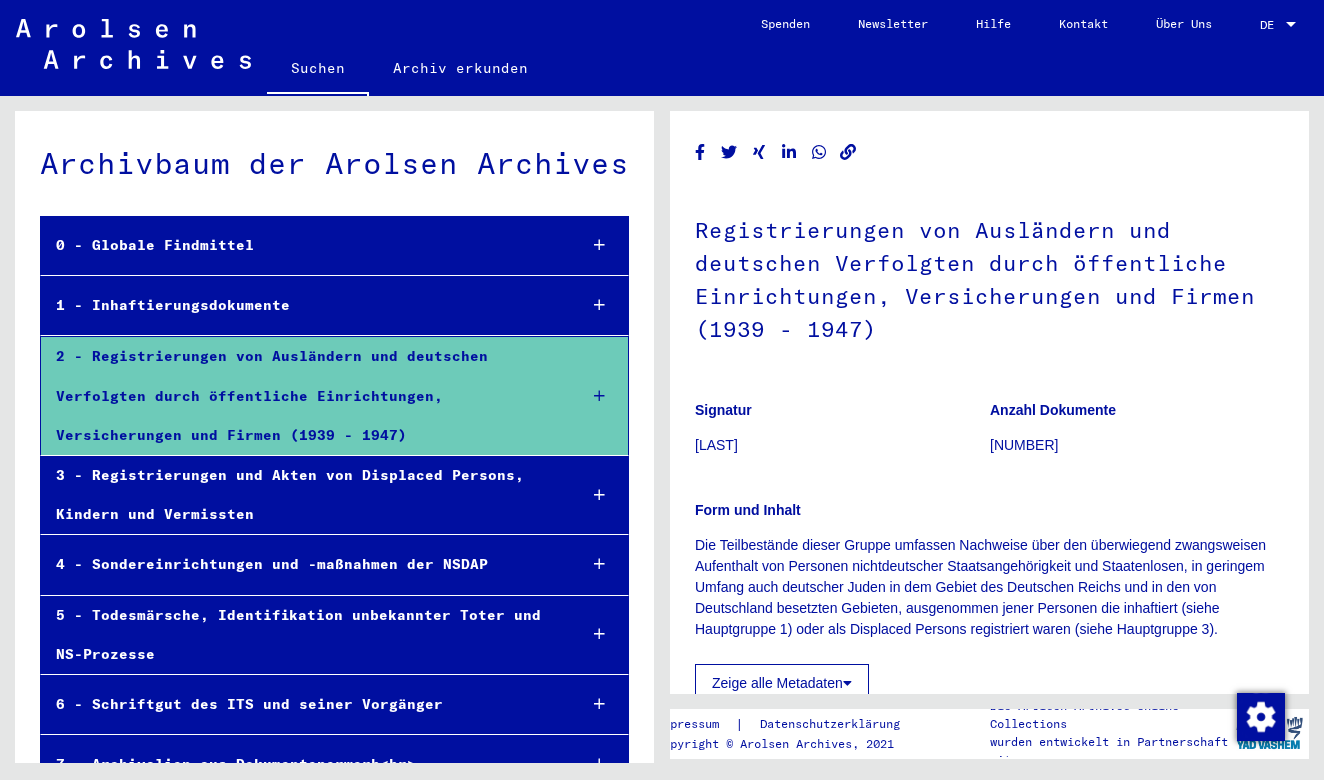 click on "Anzahl Dokumente [NUMBER]" 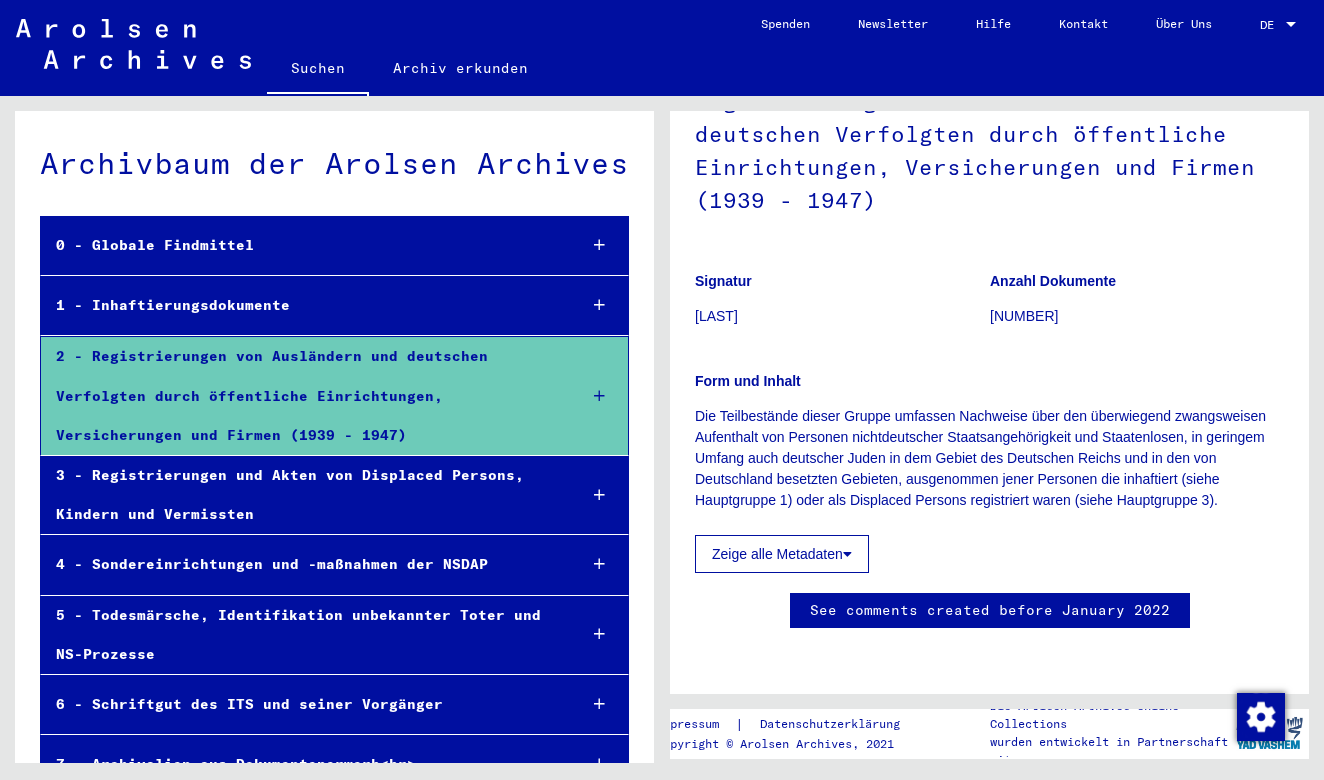 scroll, scrollTop: 351, scrollLeft: 0, axis: vertical 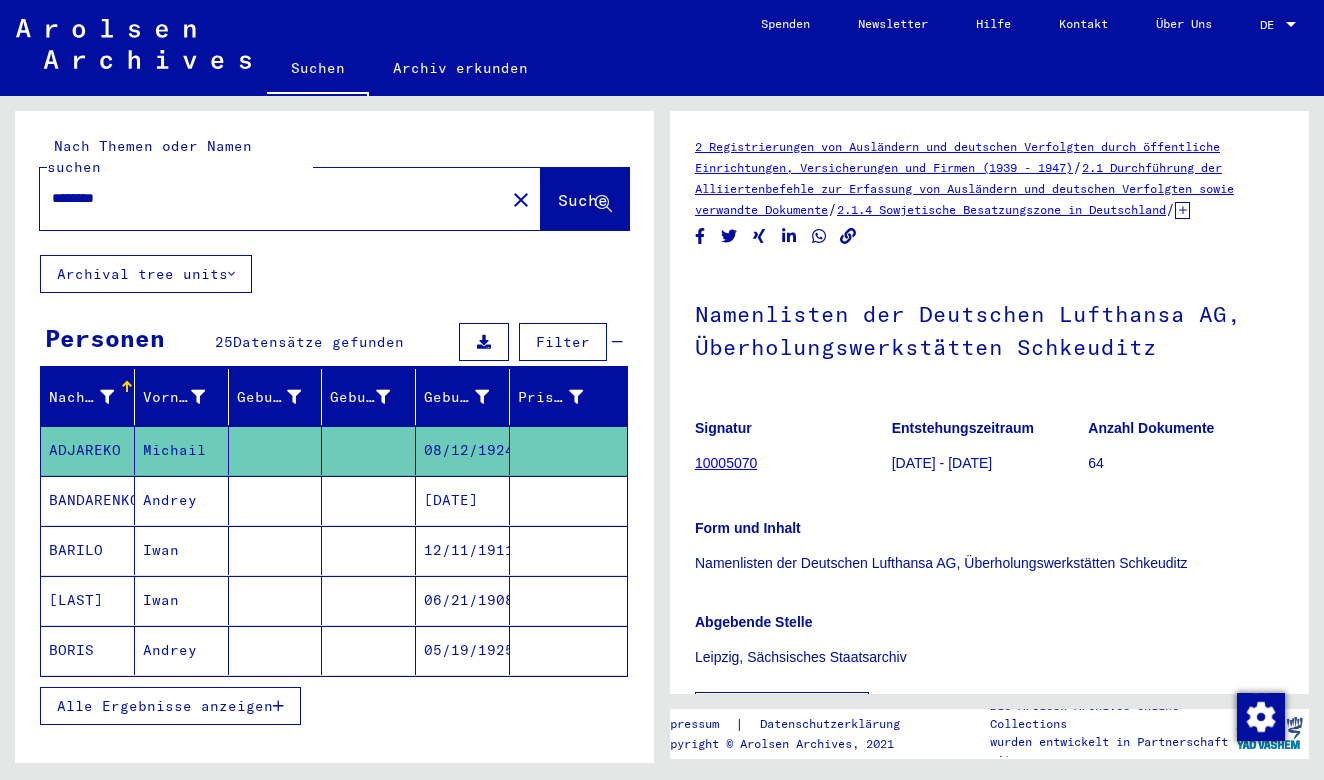click on "[LAST]" at bounding box center (88, 650) 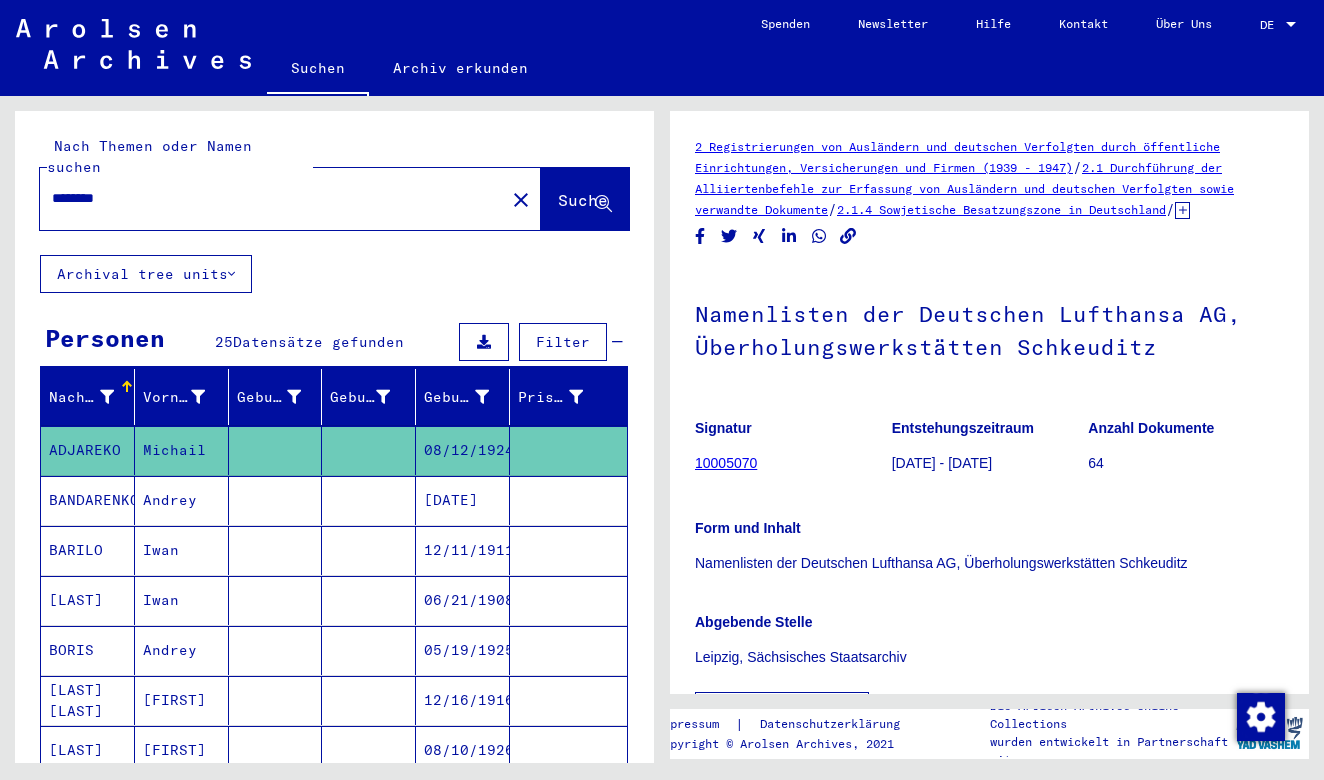click on "2 Registrierungen von Ausländern und deutschen Verfolgten durch öffentliche Einrichtungen, Versicherungen und Firmen (1939 - 1947)   /   2.1 Durchführung der Alliiertenbefehle zur Erfassung von Ausländern und deutschen Verfolgten sowie verwandte Dokumente   /   2.1.4 Sowjetische Besatzungszone in Deutschland   /   2.1.4.2 Listen von Angehörigen der Vereinten Nationen, anderer Ausländer, deutscher Juden und Staatenloser, sowjetische Zone (2)   /   2.1.4.2 SA Unterlagen aus Sachsen-Anhalt   /   2.1.4.2 SA 026 Dokumente aus dem Landkreis Merseburg   /   2.1.4.2 SA 026 7 Informationen über Ausländer, die sich während des Kriegs im Kreis Merseburg aufhielten   /   2.1.4.2 SA 026 7 DIV Nationalität/Herkunft der aufgeführten Personen: Verschiedene   /  Namenlisten der Deutschen Lufthansa AG, Überholungswerkstätten Schkeuditz  Signatur 10005070 Entstehungszeitraum 1941-11-25 - 1945-04-30 Anzahl Dokumente 64 Form und Inhalt Namenlisten der Deutschen Lufthansa AG, Überholungswerkstätten Schkeuditz" 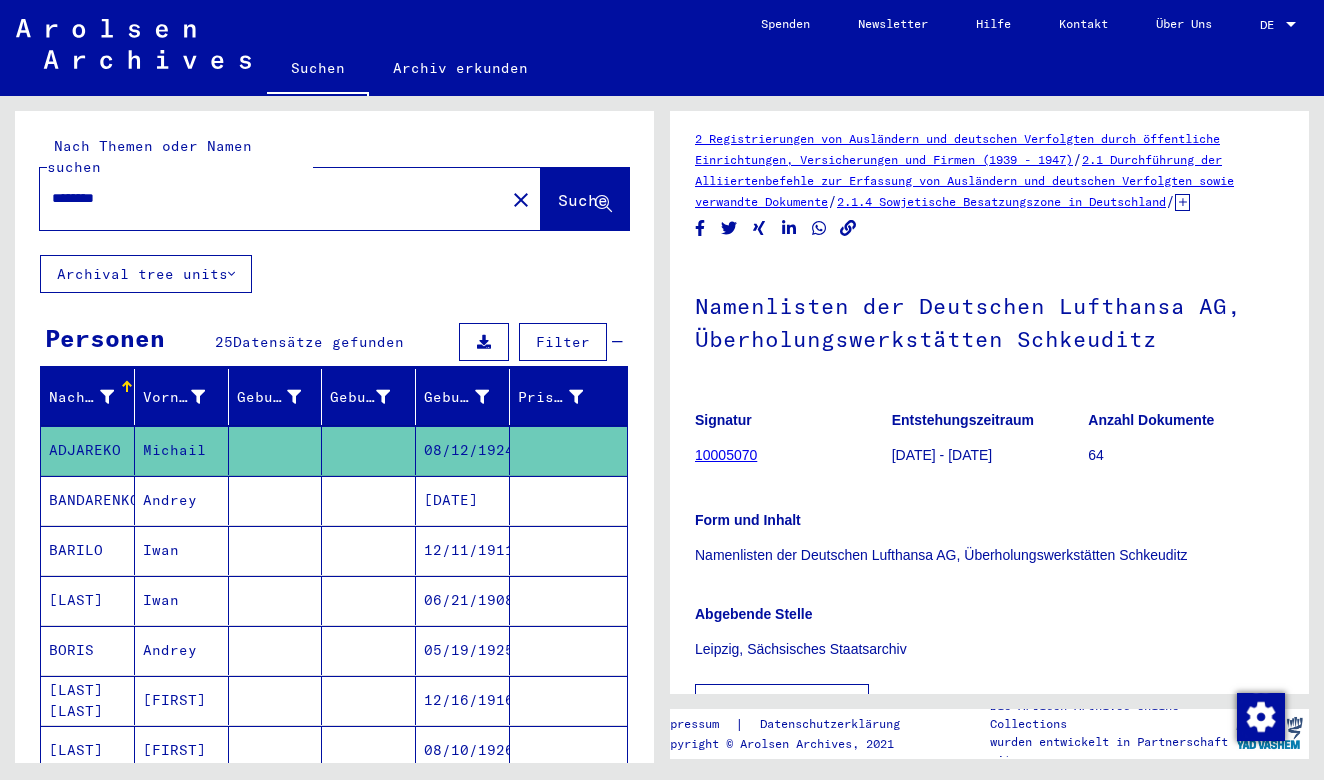 scroll, scrollTop: -1, scrollLeft: 0, axis: vertical 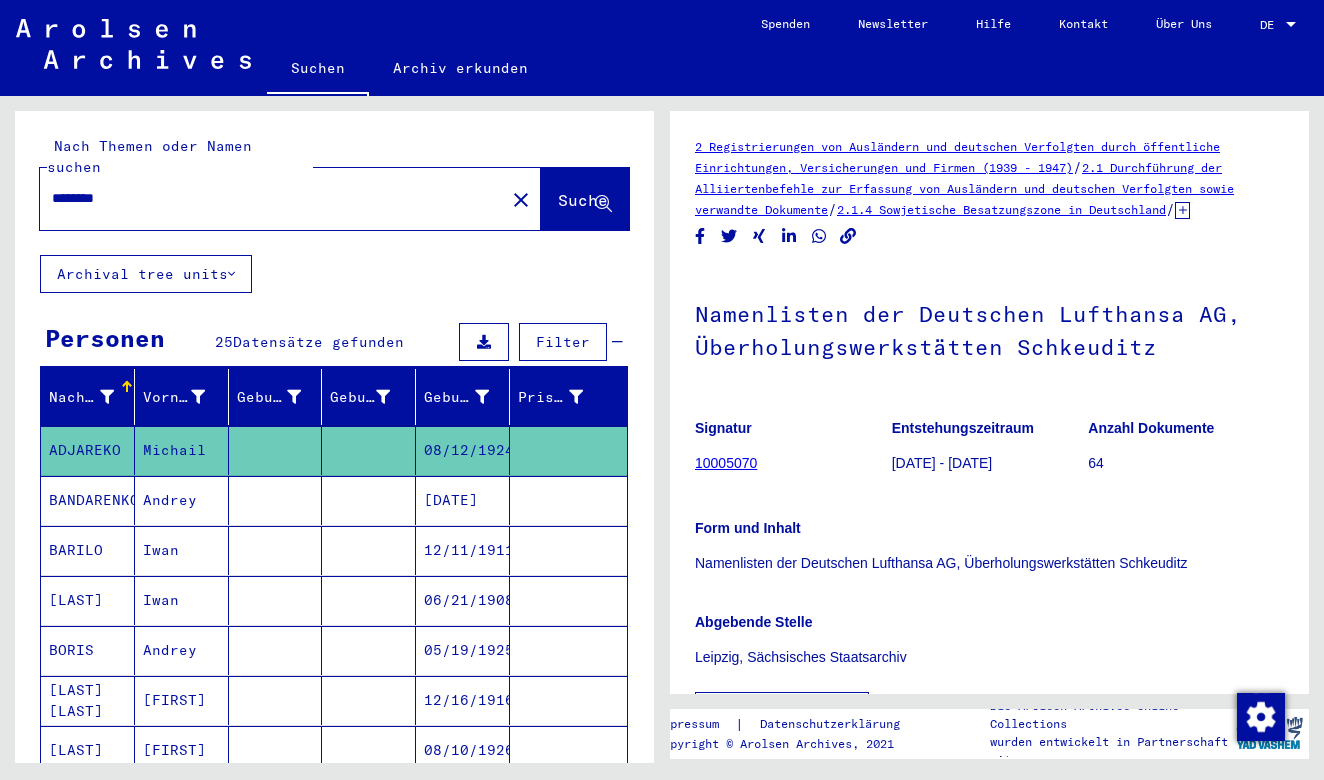 click on "Nachname   Vorname   Geburtsname   Geburt​   Geburtsdatum   Prisoner #   [LAST]   [FIRST]         [DATE]      [LAST]   [FIRST]         [DATE]      [LAST]   [FIRST]         [DATE]      [LAST]   [FIRST]         [DATE]      [LAST]   [FIRST]         [DATE]      [LAST] [LAST]   [FIRST]         [DATE]      [LAST]   [FIRST]         [DATE]      [LAST]   [FIRST]         [DATE]      [FIRST]   [FIRST]         [DATE]      [LAST]   [FIRST]         [DATE]      [LAST]   [FIRST]         [DATE]      [LAST]   [FIRST]         [DATE]      [LAST]   [FIRST]         [DATE]      [LAST]   [FIRST]         [DATE]      [LAST]   [FIRST]         [DATE]      [LAST]   [FIRST]         [DATE]      [LAST]   [FIRST]         [DATE]      [LAST]   [FIRST]         [DATE]      [LAST]   [FIRST]         [DATE]      [LAST]   [FIRST]         [DATE]      [LAST]   [FIRST]         [DATE]      [LAST]   [FIRST]         [DATE]      [LAST]   [FIRST]         [DATE]      [LAST]   [FIRST]     *" at bounding box center [334, 1088] 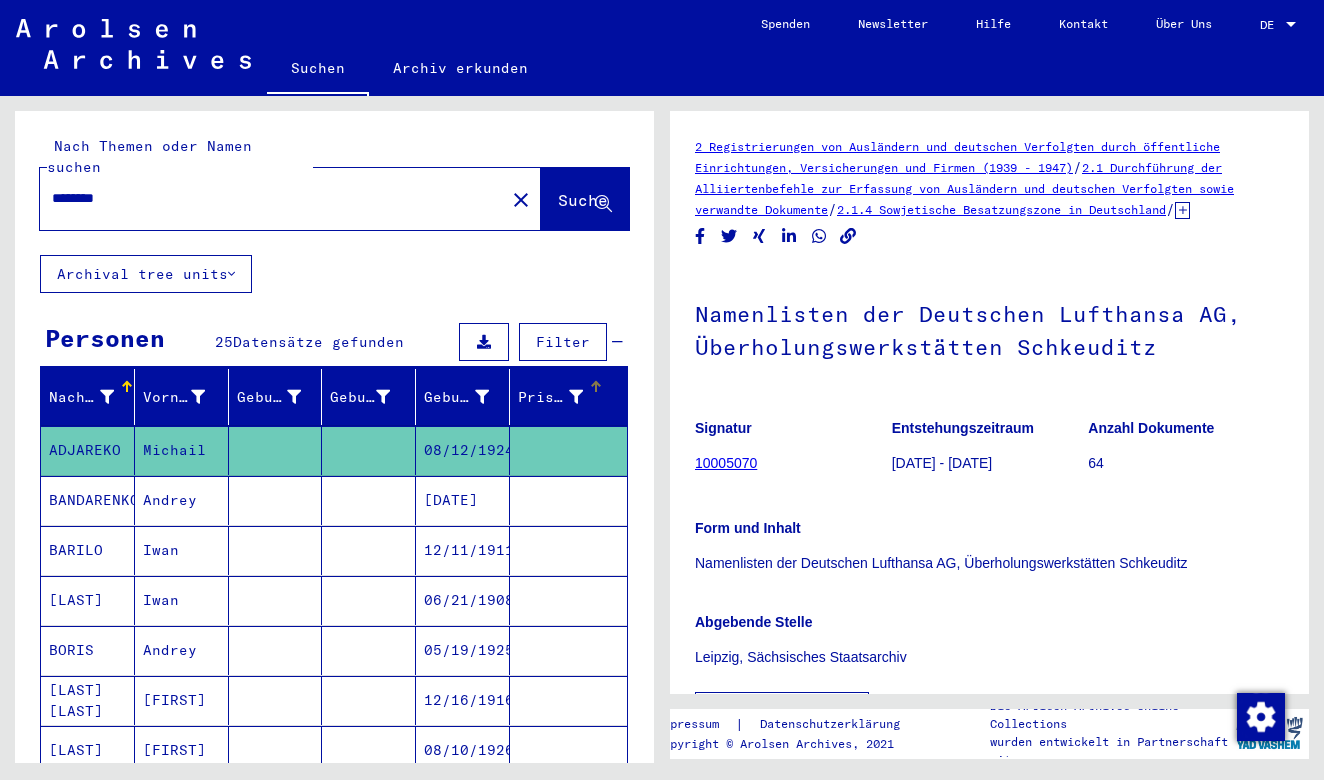 scroll, scrollTop: 0, scrollLeft: 0, axis: both 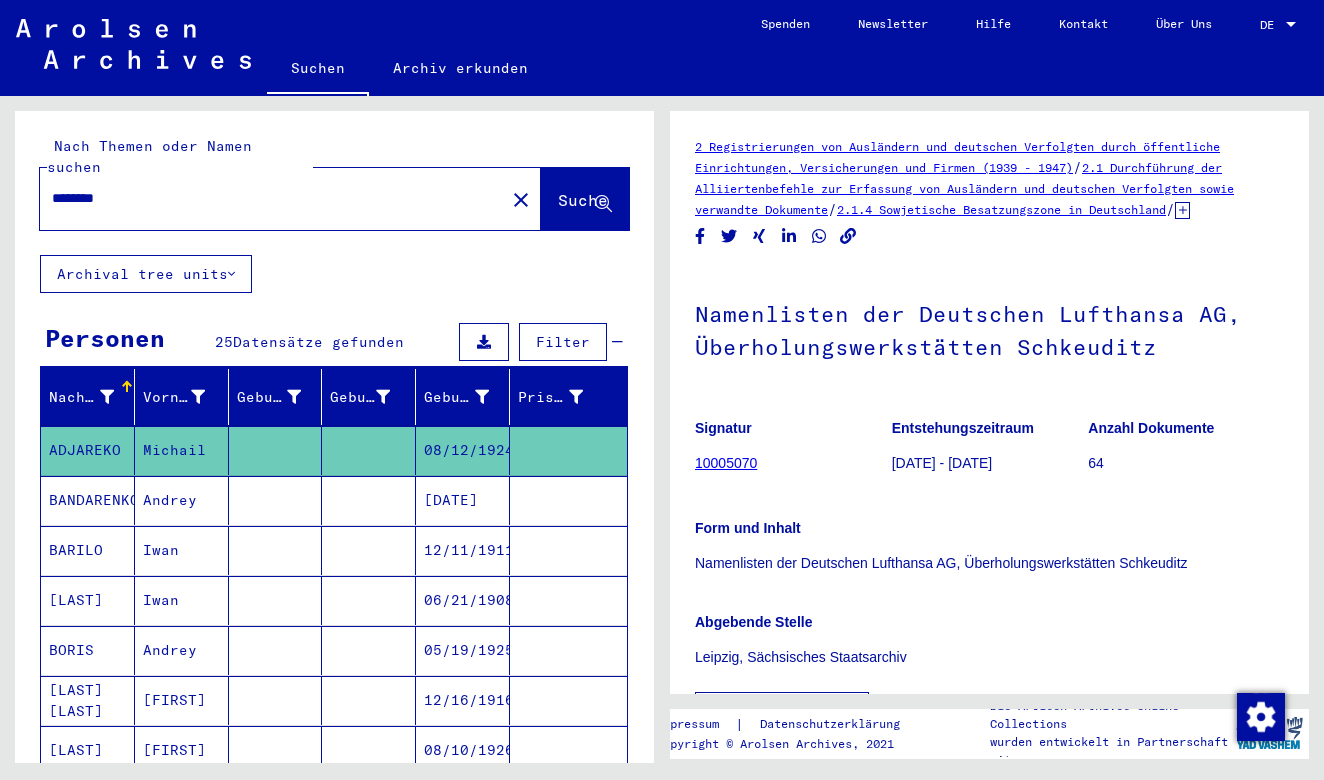 drag, startPoint x: 134, startPoint y: 173, endPoint x: 39, endPoint y: 170, distance: 95.047356 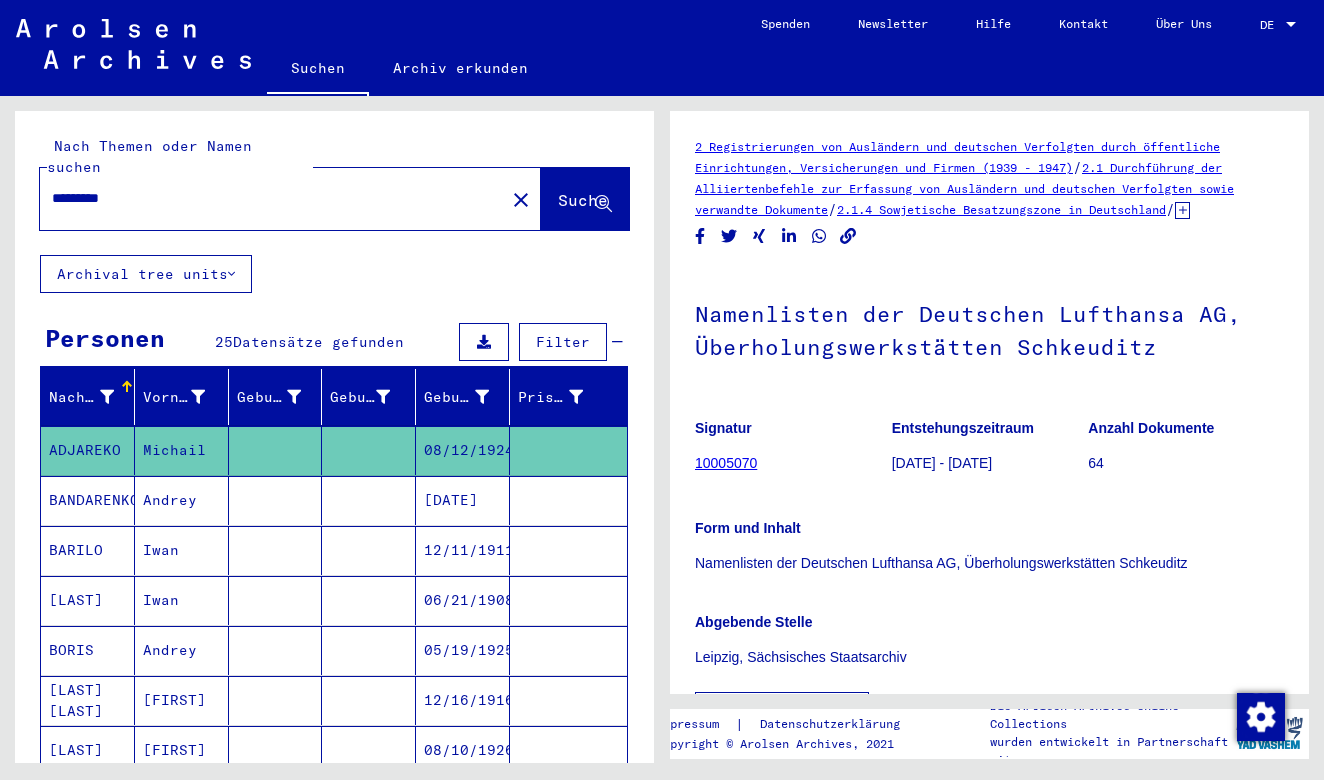 type on "*********" 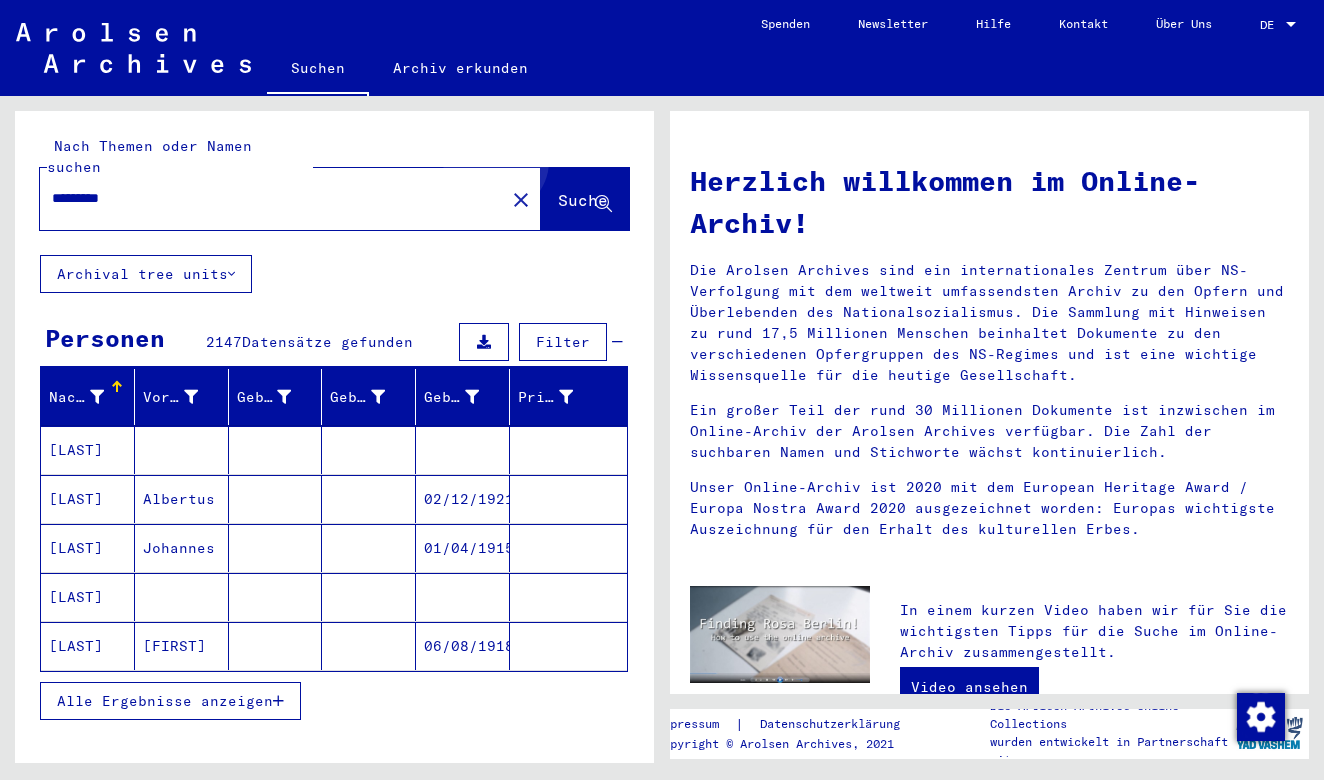 click on "Suche" 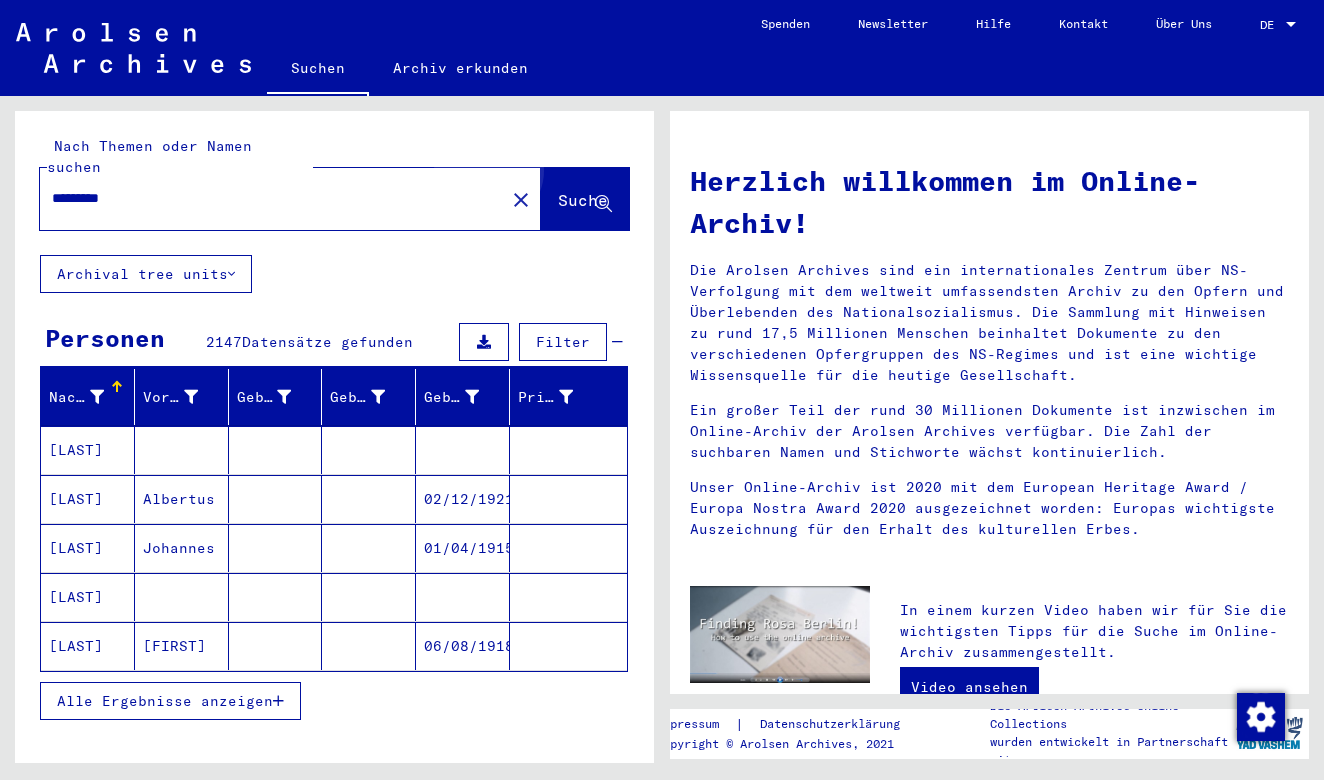 click on "Suche" 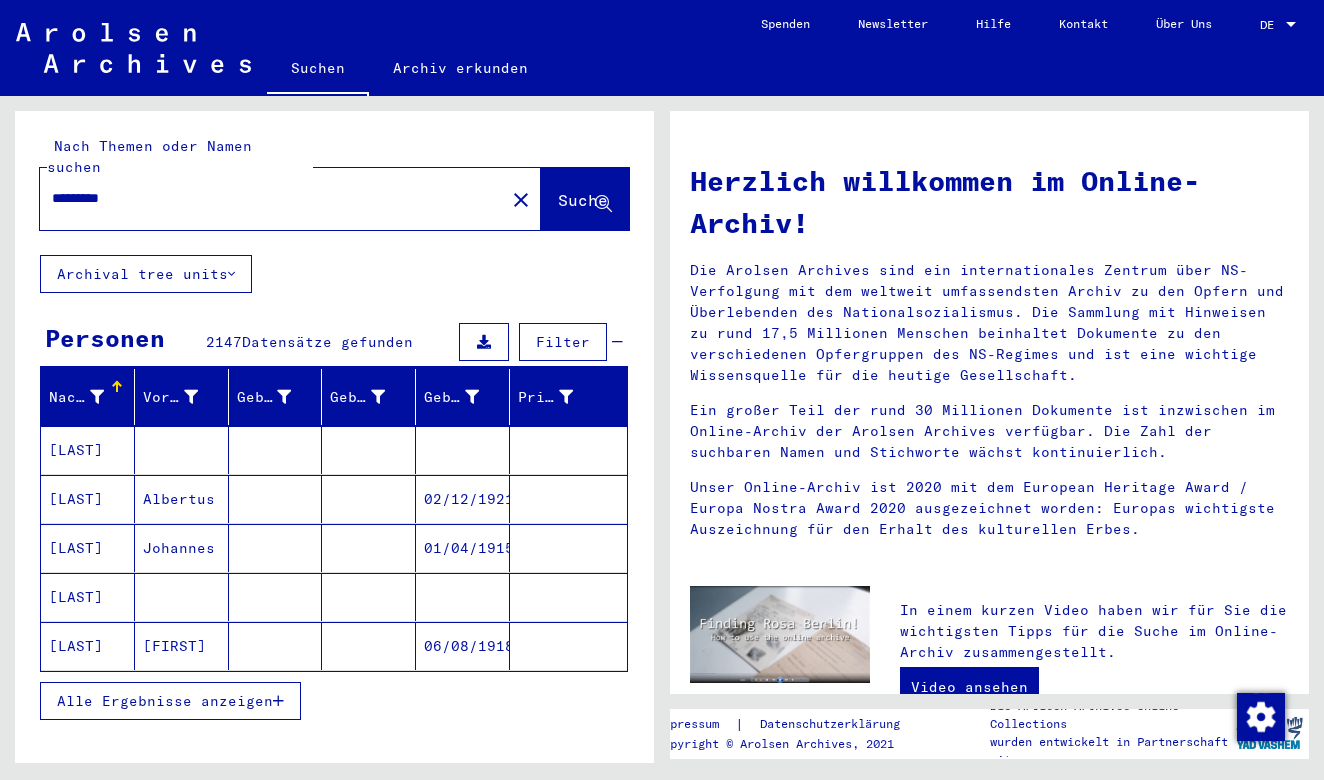 click on "Nachname   Vorname   Geburtsname   Geburtsdatum   Prisoner #   AALDERS                  AALDERS   Albertus         02/12/1921      ABRAMSEN   Johannes         01/04/1915      ACHTERBERG                  ACHTERBERG   Arie         06/08/1918     Alle Ergebnisse anzeigen  Signature Nachname Vorname Geburtsname Geburt‎ Geburtdatum Prisoner # Vater (Adoptivvater) Mutter (Adoptivmutter) Religion Nationalität Beruf Haftstätte Sterbedatum Letzter Wohnort Letzter Wohnort (Land) Haftstätte Letzter Wohnort (Provinz) Letzter Wohnort (Ort) Letzter Wohnort (Stadtteil) Letzter Wohnort (Straße) Letzter Wohnort (Hausnummer) 2.1.4.2 - Nationalität/Herkunft der aufgeführten Personen: Verschiedene AALDERS 2.1.4.2 - Nationalität/Herkunft der aufgeführten Personen: Verschiedene AALDERS Albertus 02/12/1921 2.1.4.2 - Nationalität/Herkunft der aufgeführten Personen: Verschiedene ABRAMSEN Johannes 01/04/1915 2.1.4.2 - Nationalität/Herkunft der aufgeführten Personen: Verschiedene ACHTERBERG ACHTERBERG Arie" at bounding box center (334, 557) 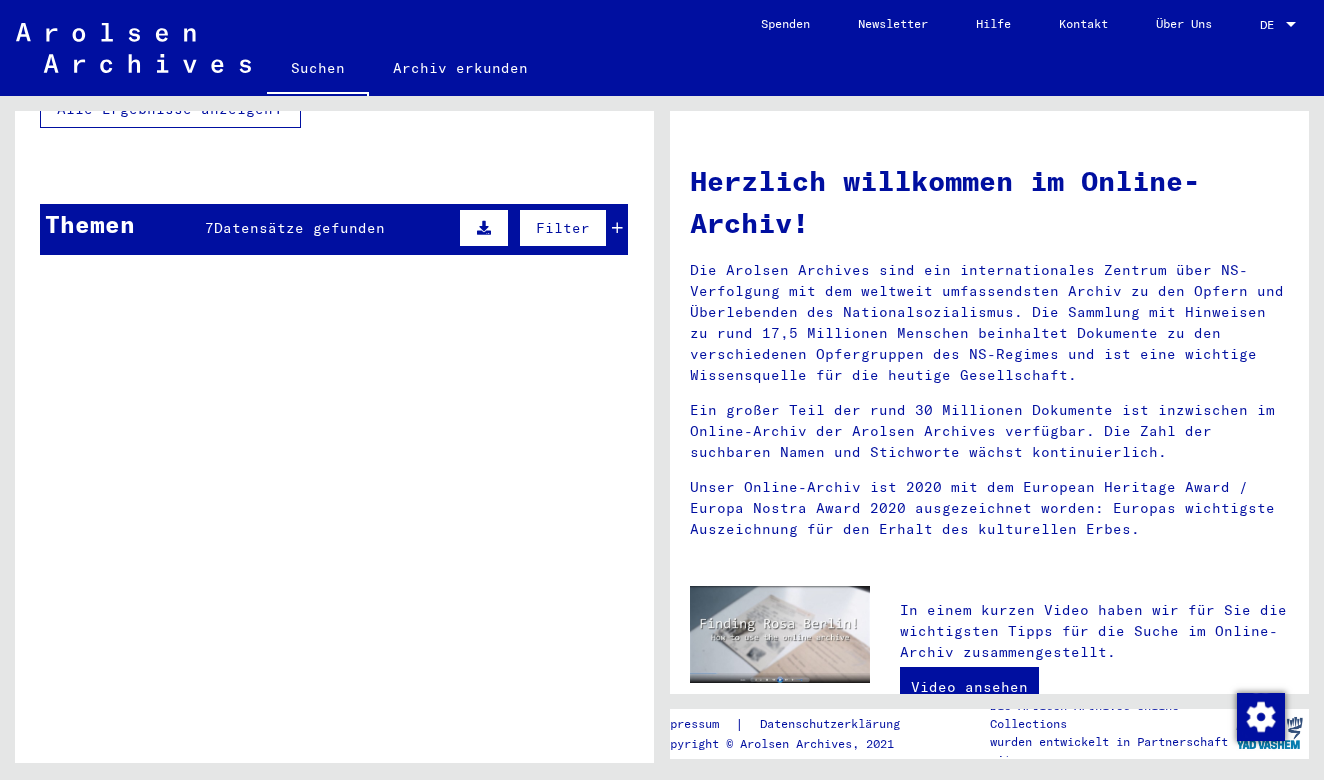 scroll, scrollTop: 604, scrollLeft: 0, axis: vertical 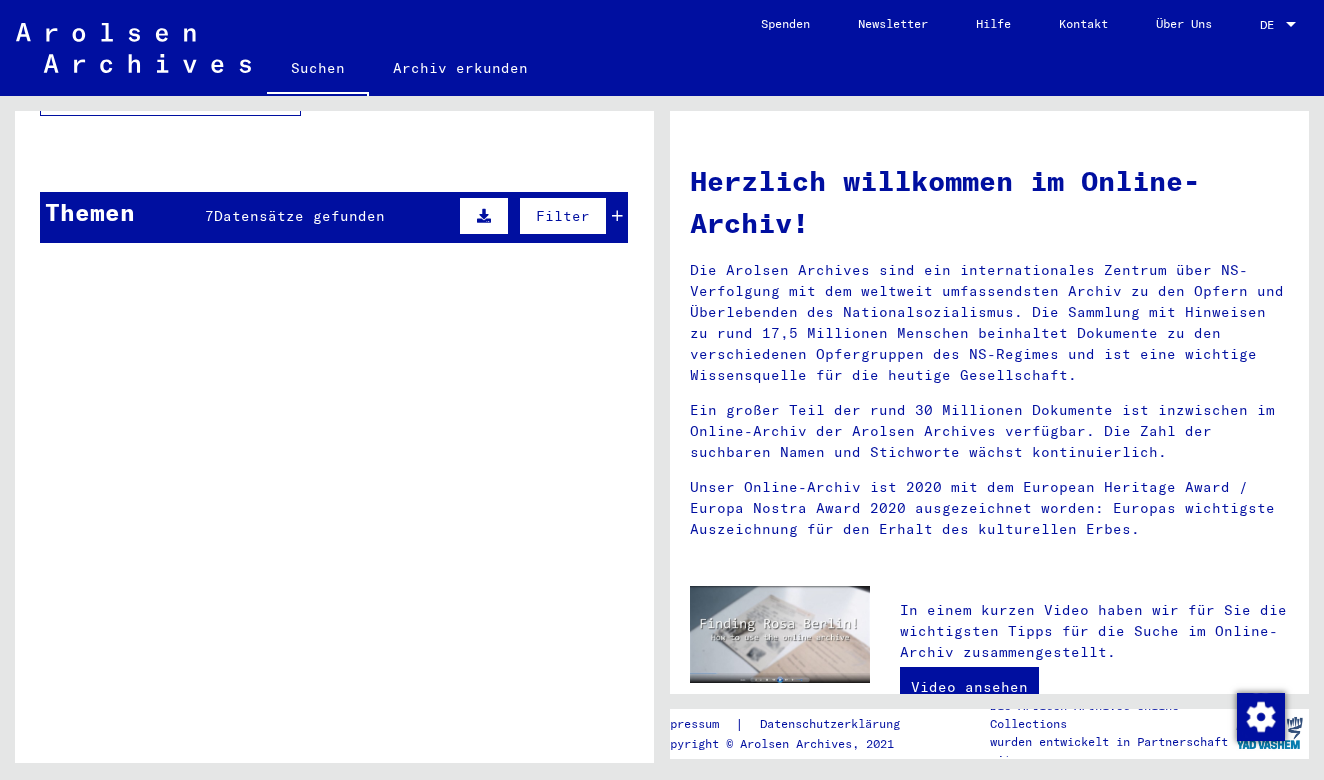 click on "Datensätze gefunden" at bounding box center (299, 216) 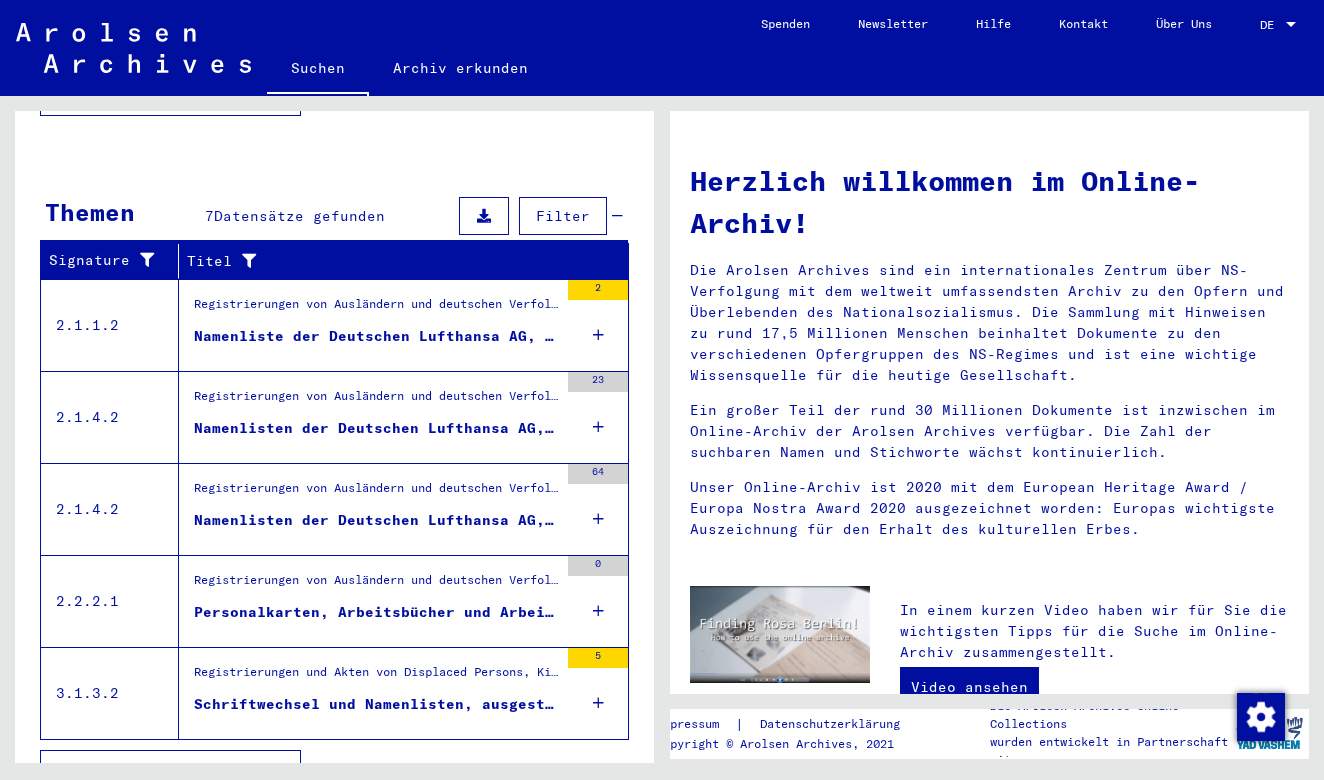 scroll, scrollTop: 603, scrollLeft: 0, axis: vertical 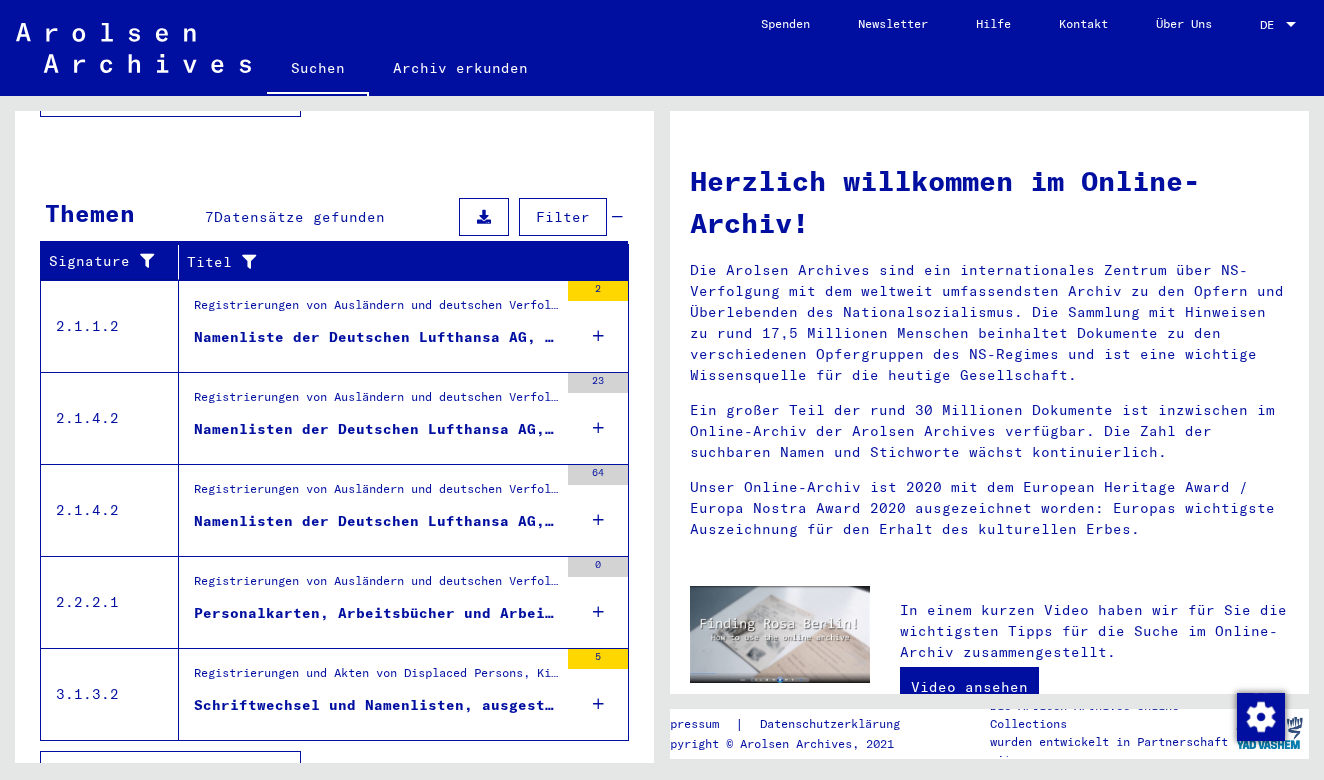 click on "Namenliste der Deutschen Lufthansa AG, Werkstätten Stuttgart, Böblingen" at bounding box center (376, 337) 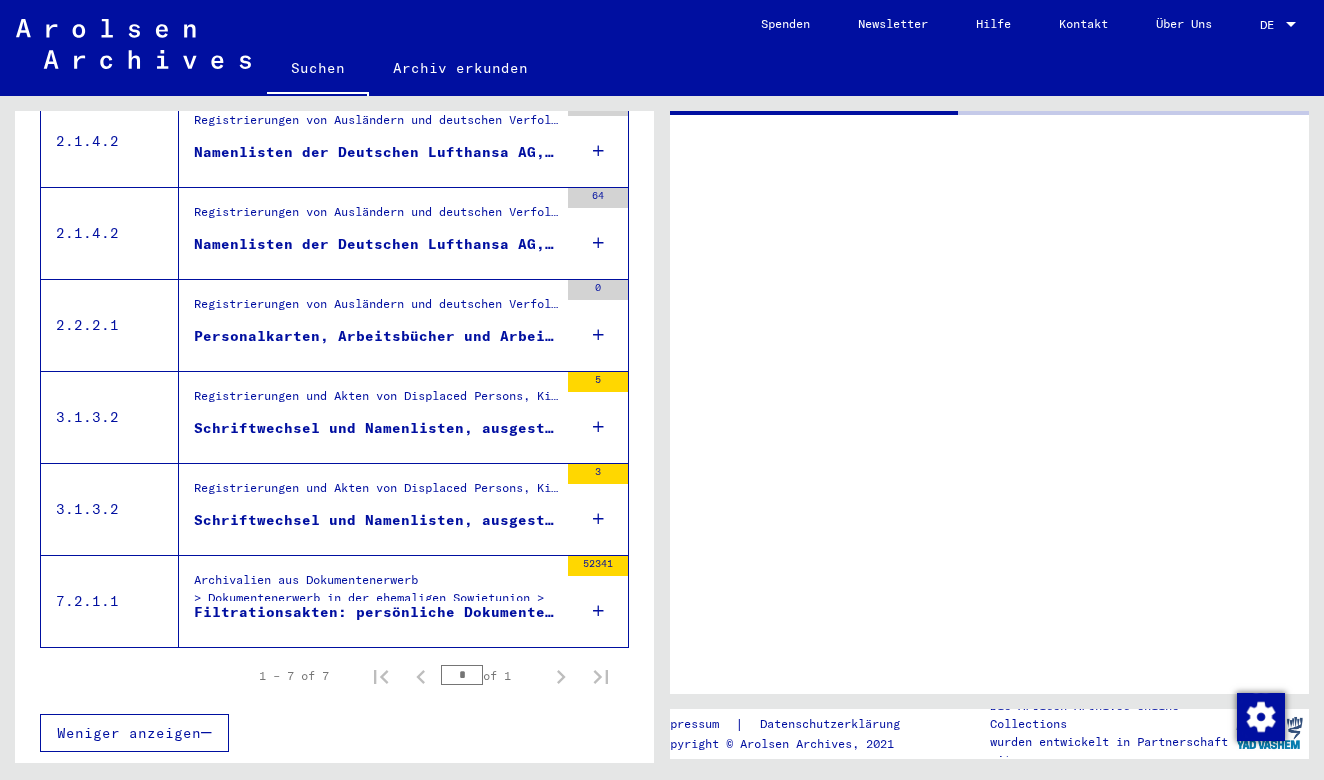 scroll, scrollTop: 498, scrollLeft: 0, axis: vertical 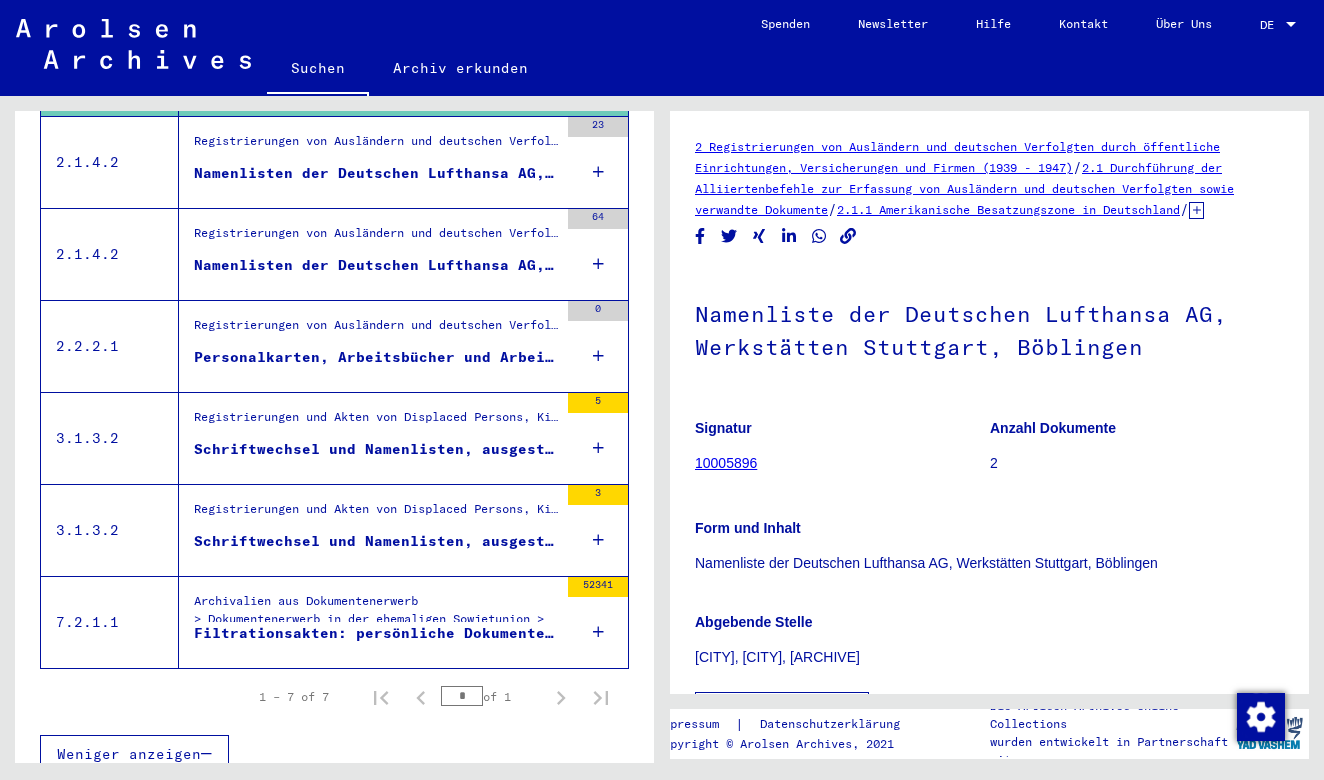 click on "Anzahl Dokumente 2" 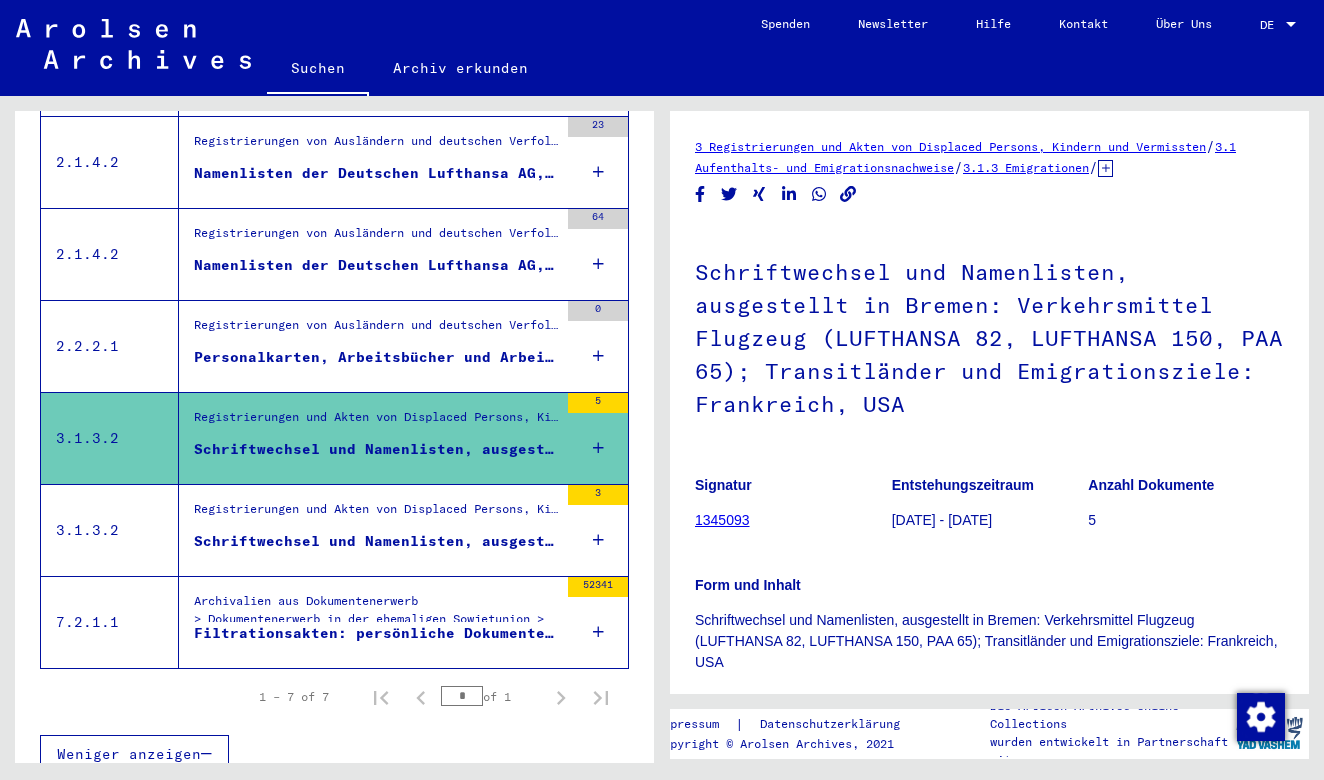 scroll, scrollTop: 0, scrollLeft: 0, axis: both 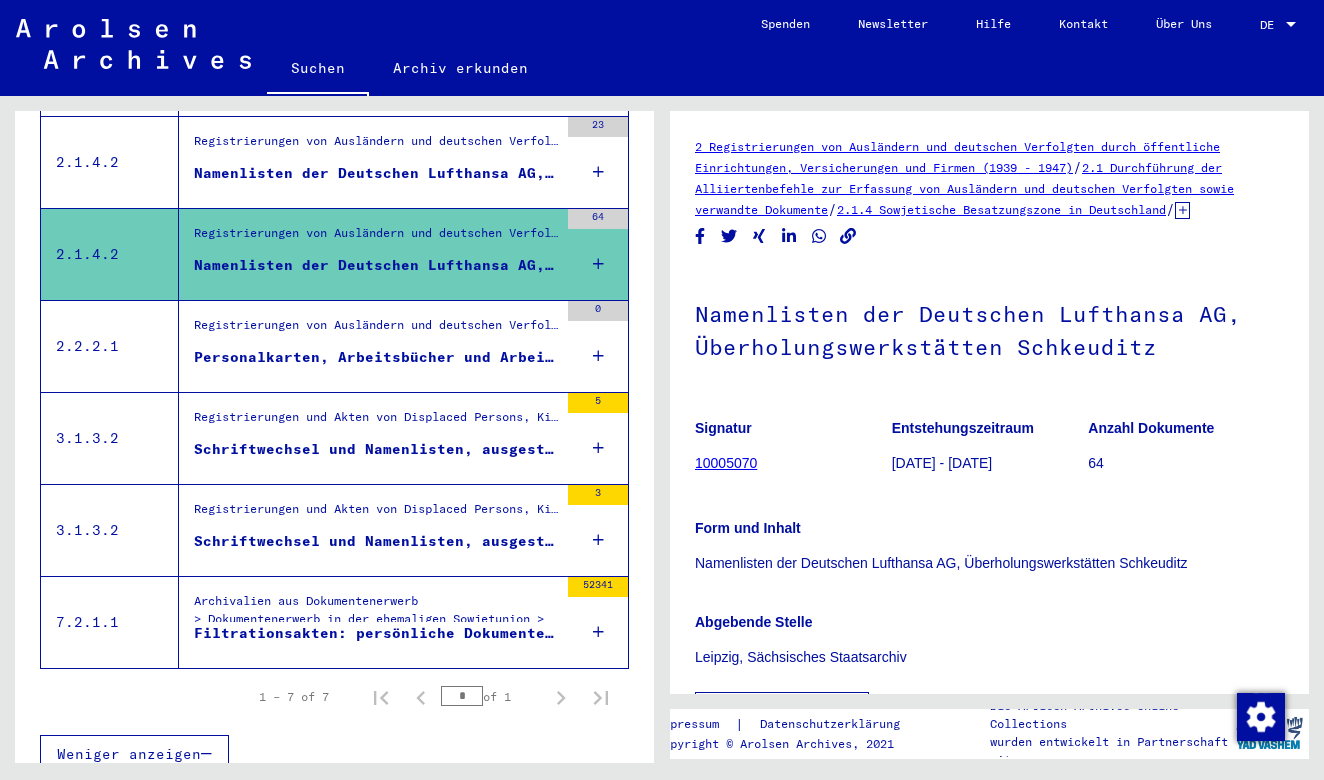 click on "Namenlisten der Deutschen Lufthansa AG, Überholungswerkstätten Schkeuditz" at bounding box center [376, 173] 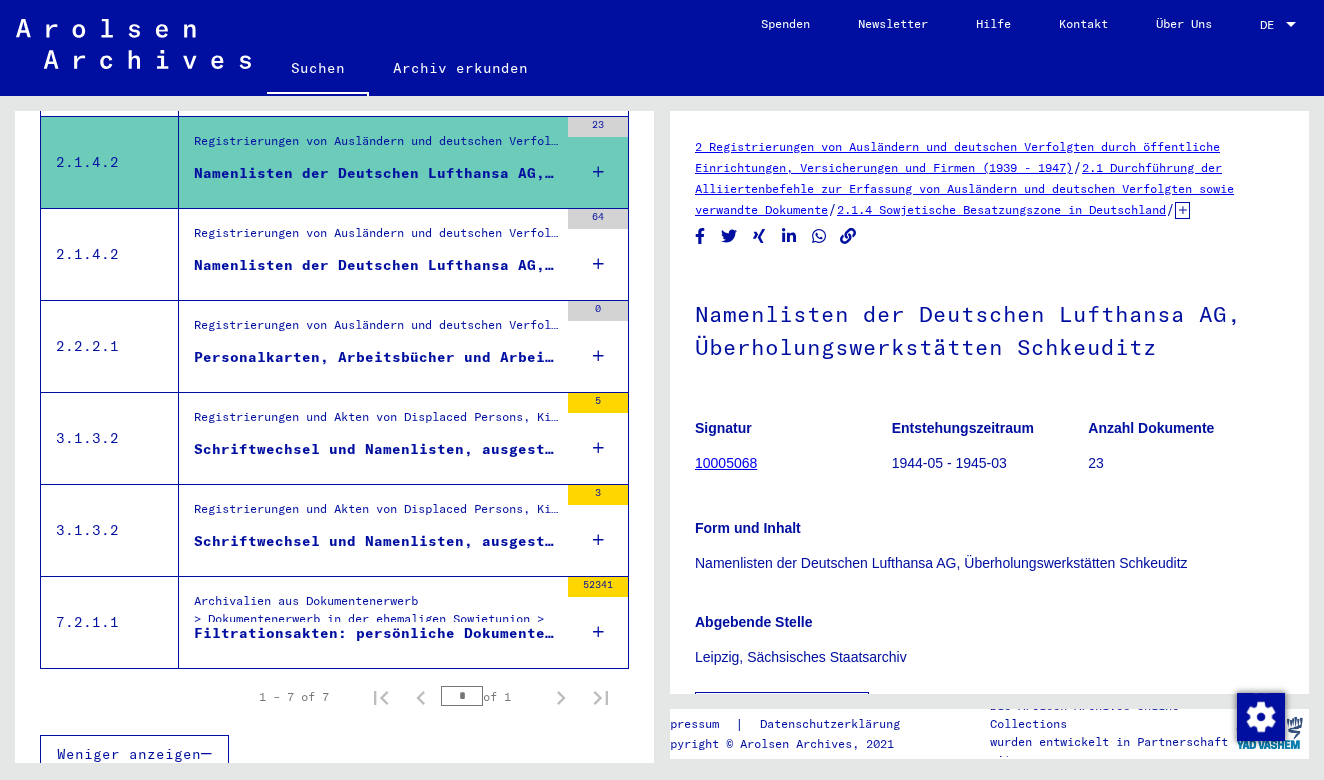 scroll, scrollTop: 0, scrollLeft: 0, axis: both 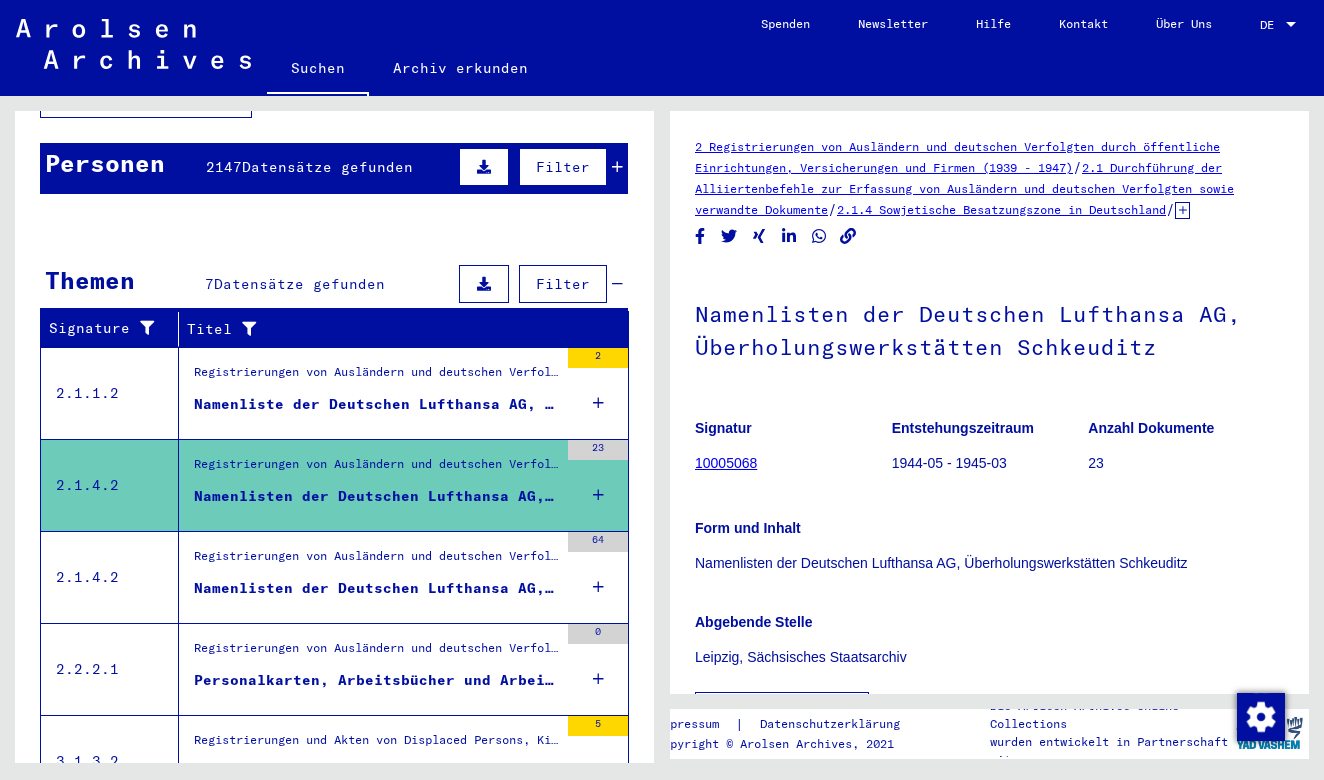 click on "Namenliste der Deutschen Lufthansa AG, Werkstätten Stuttgart, Böblingen" at bounding box center [376, 404] 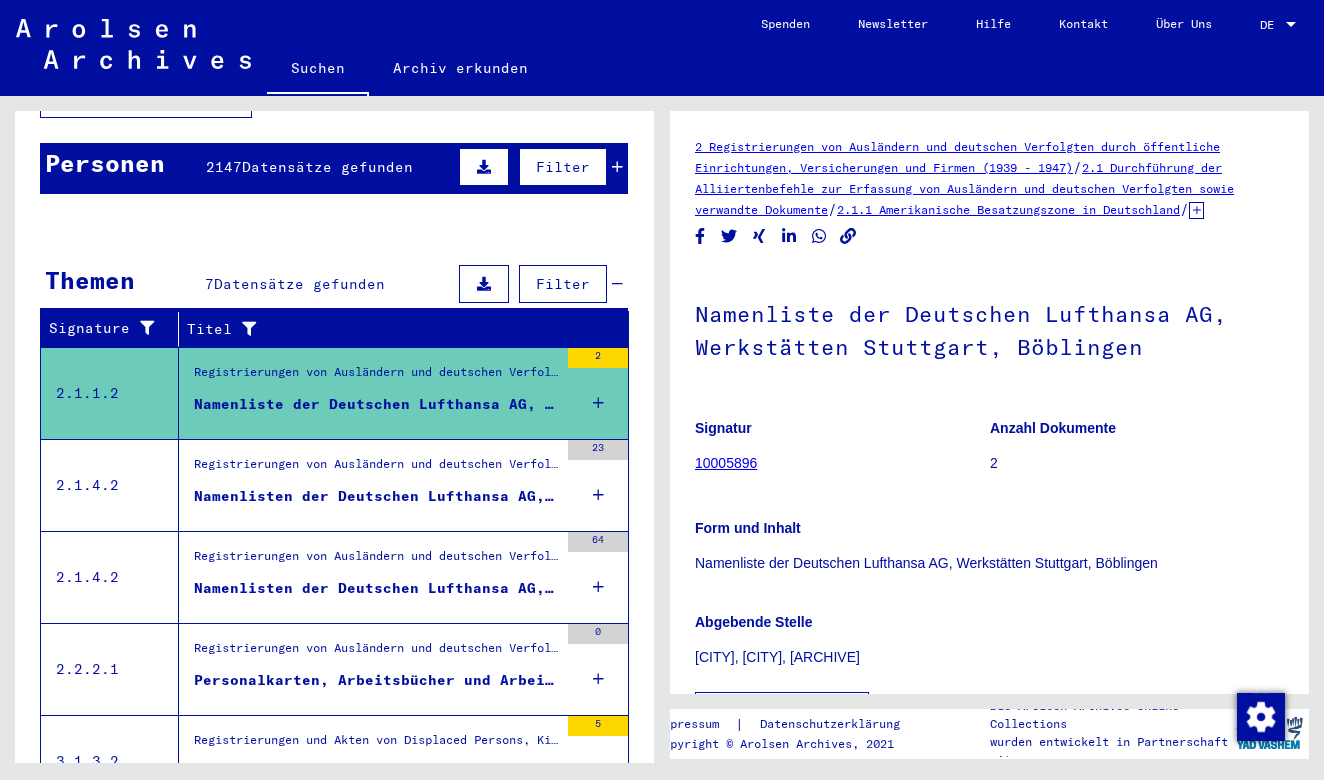 scroll, scrollTop: 0, scrollLeft: 0, axis: both 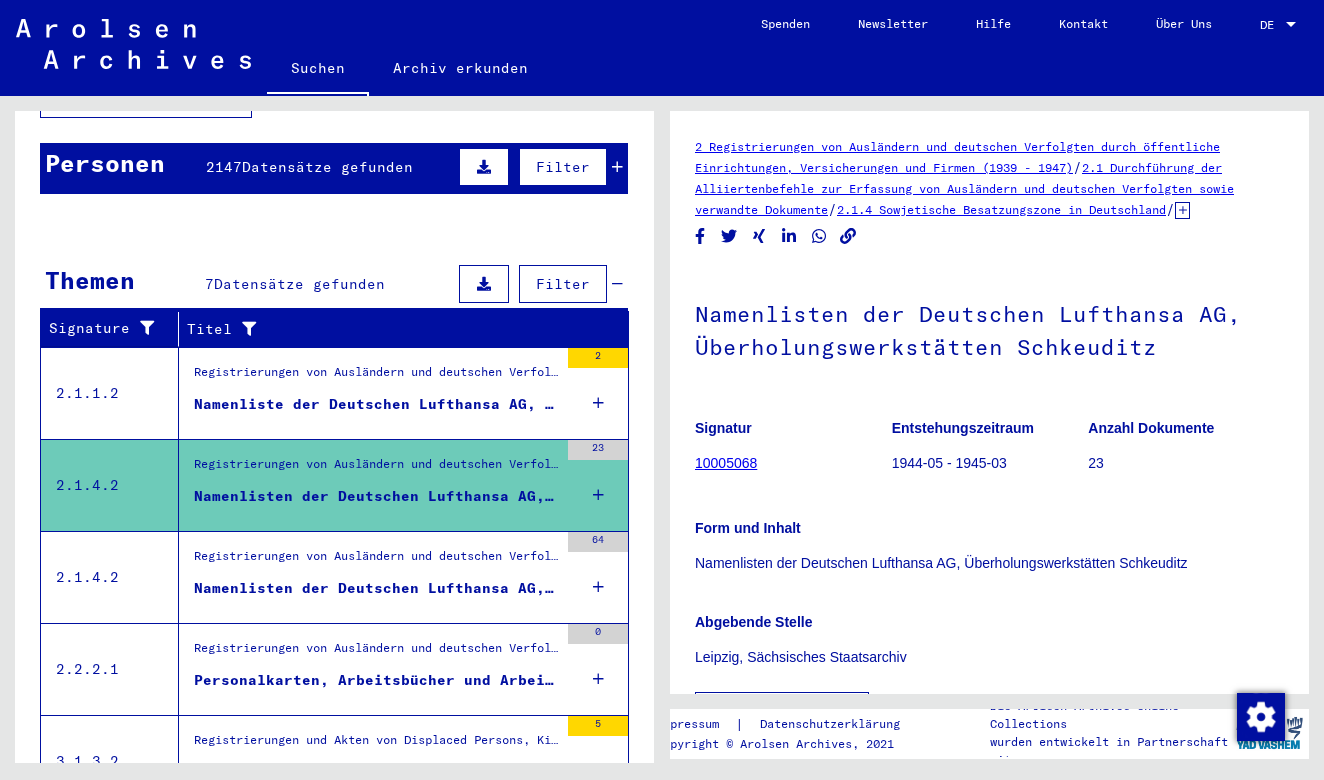 click on "Abgebende Stelle Leipzig, Sächsisches Staatsarchiv" 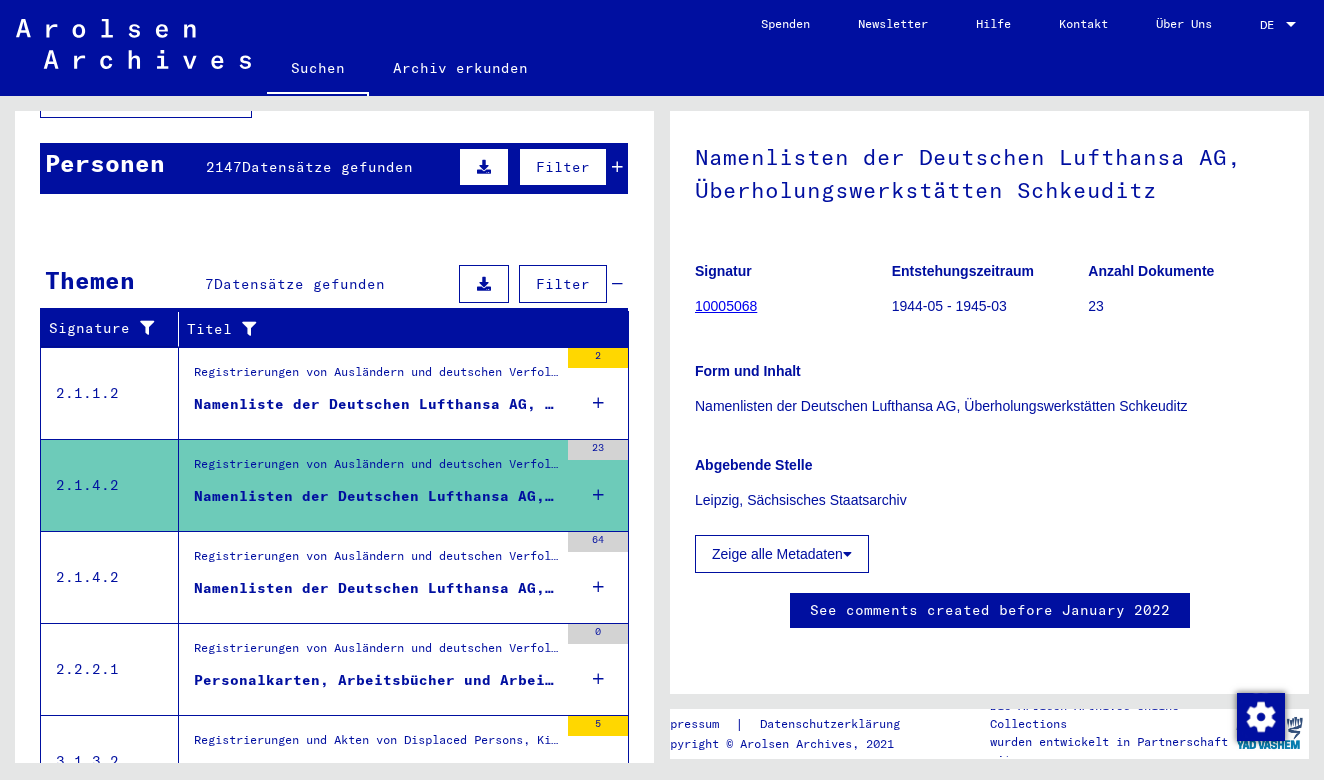 scroll, scrollTop: 429, scrollLeft: 0, axis: vertical 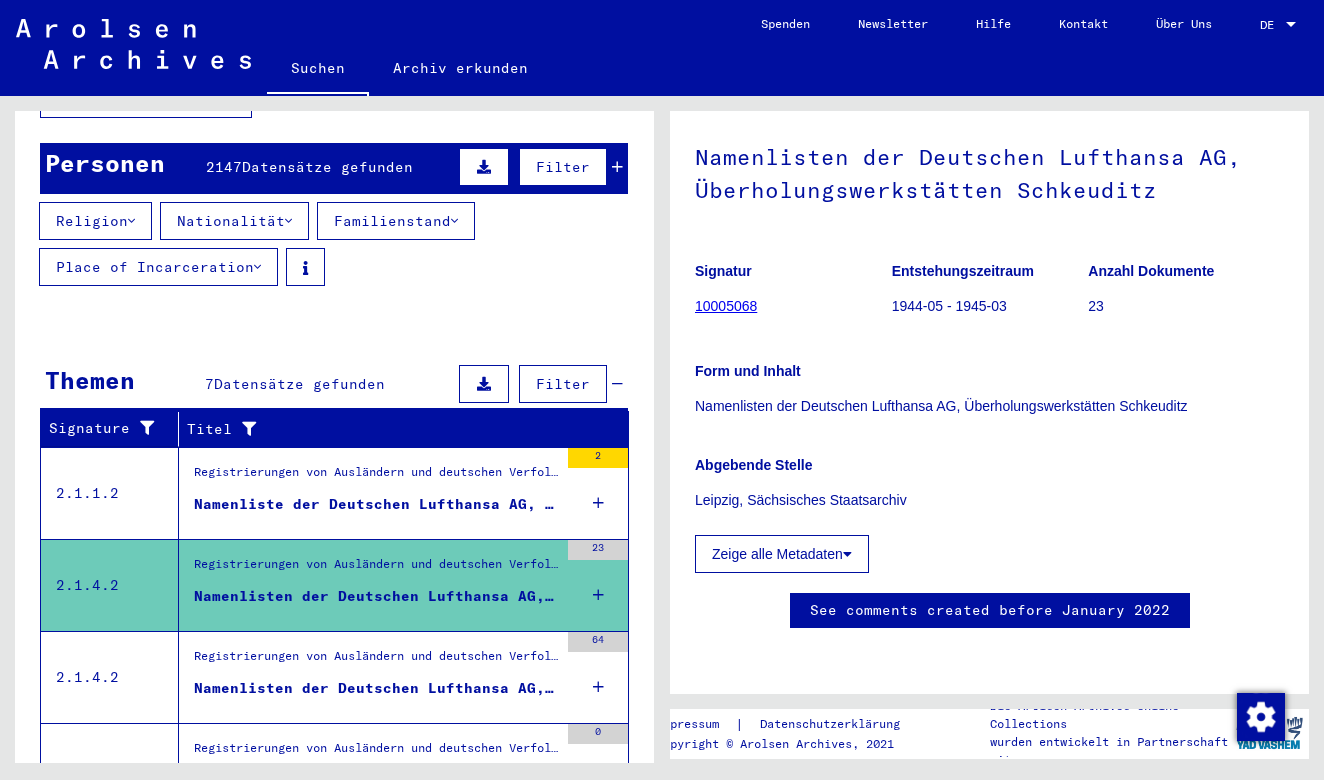 click at bounding box center (288, 221) 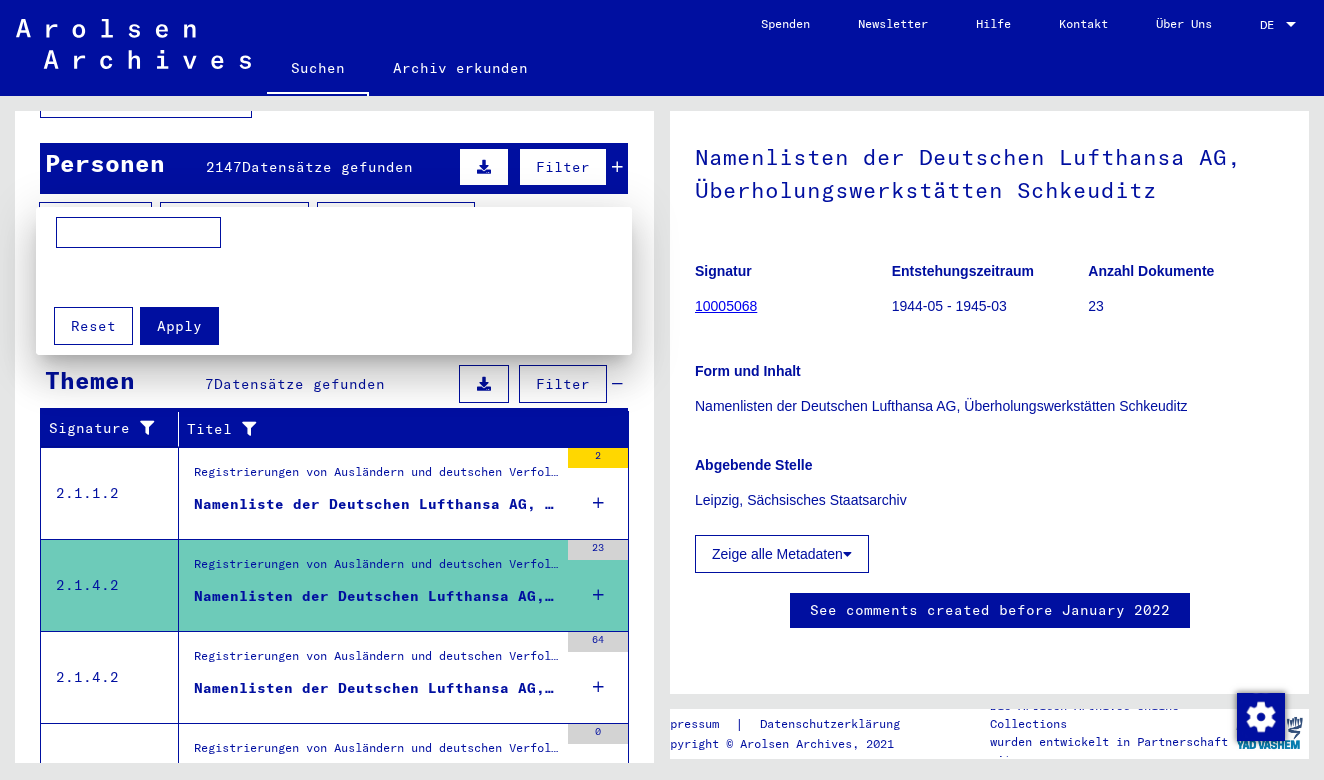 click at bounding box center [138, 233] 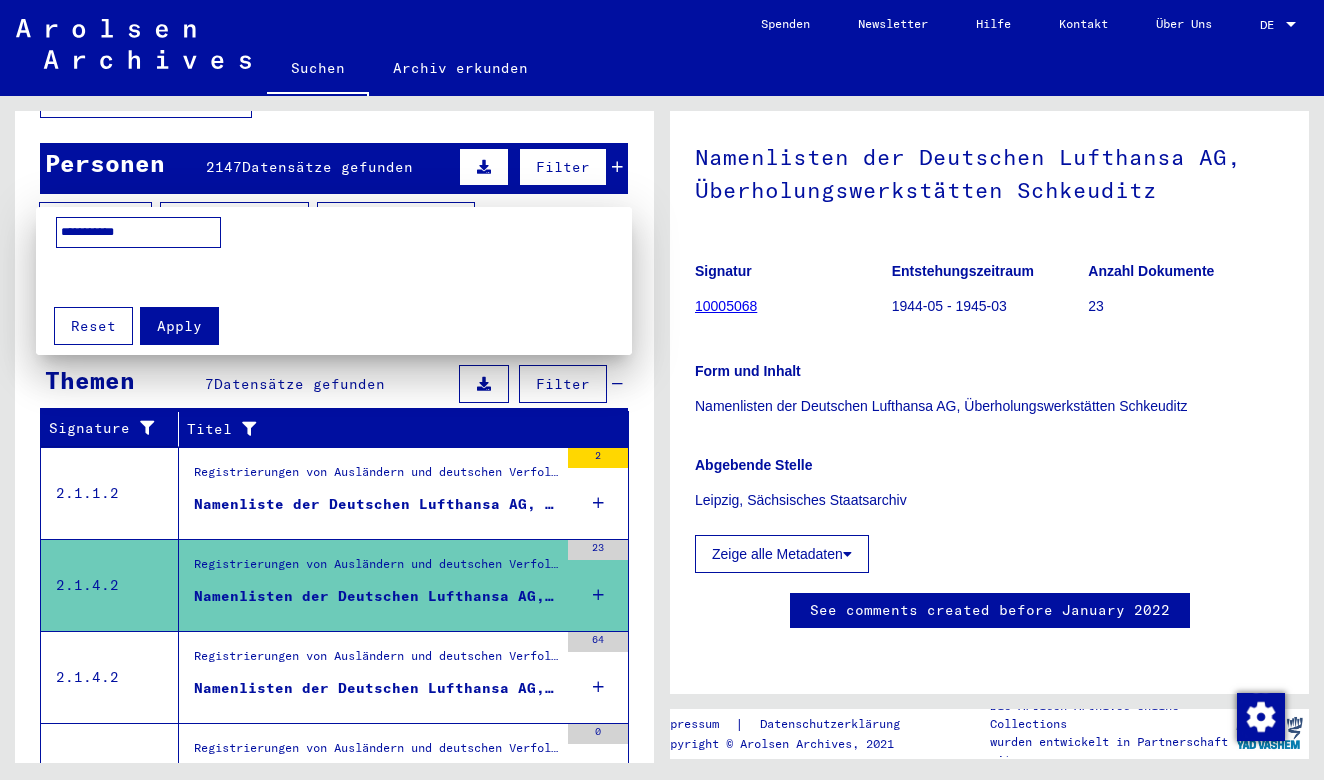 type on "**********" 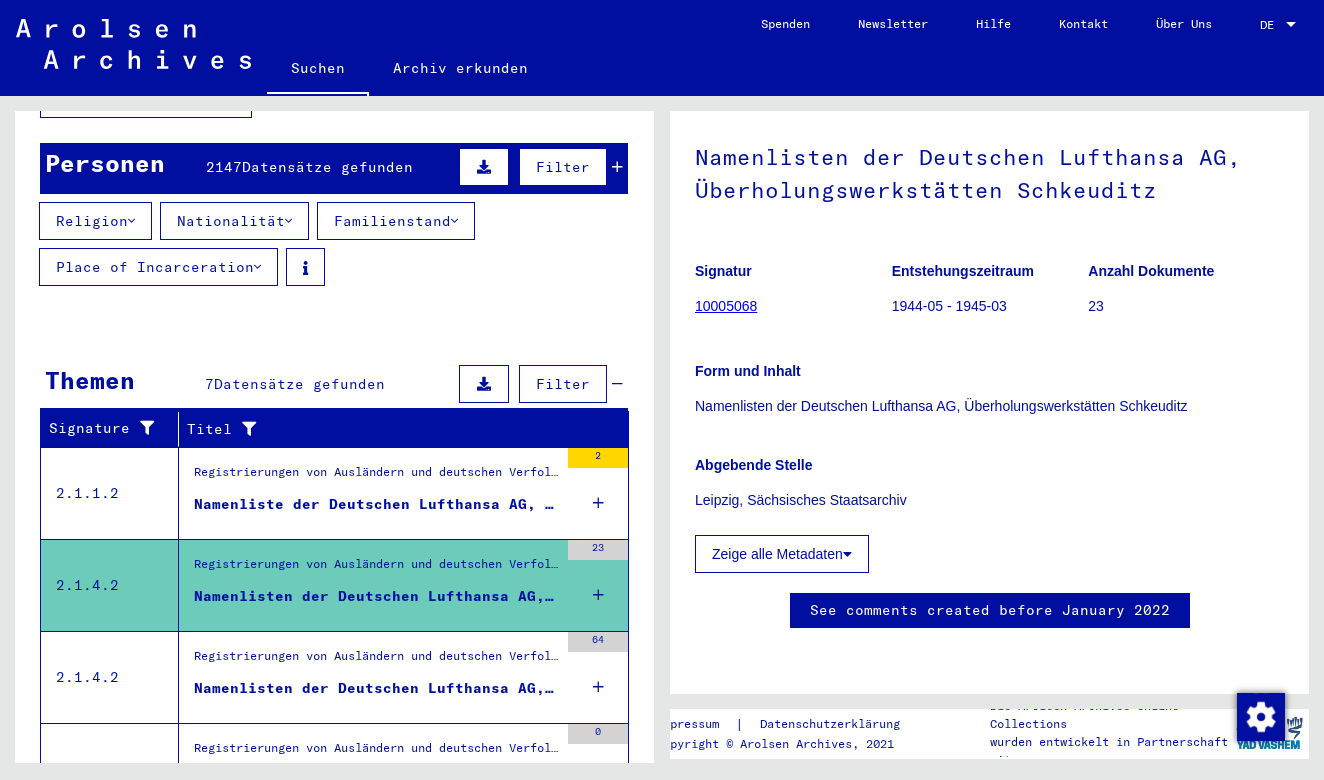 click on "Nationalität" at bounding box center [234, 221] 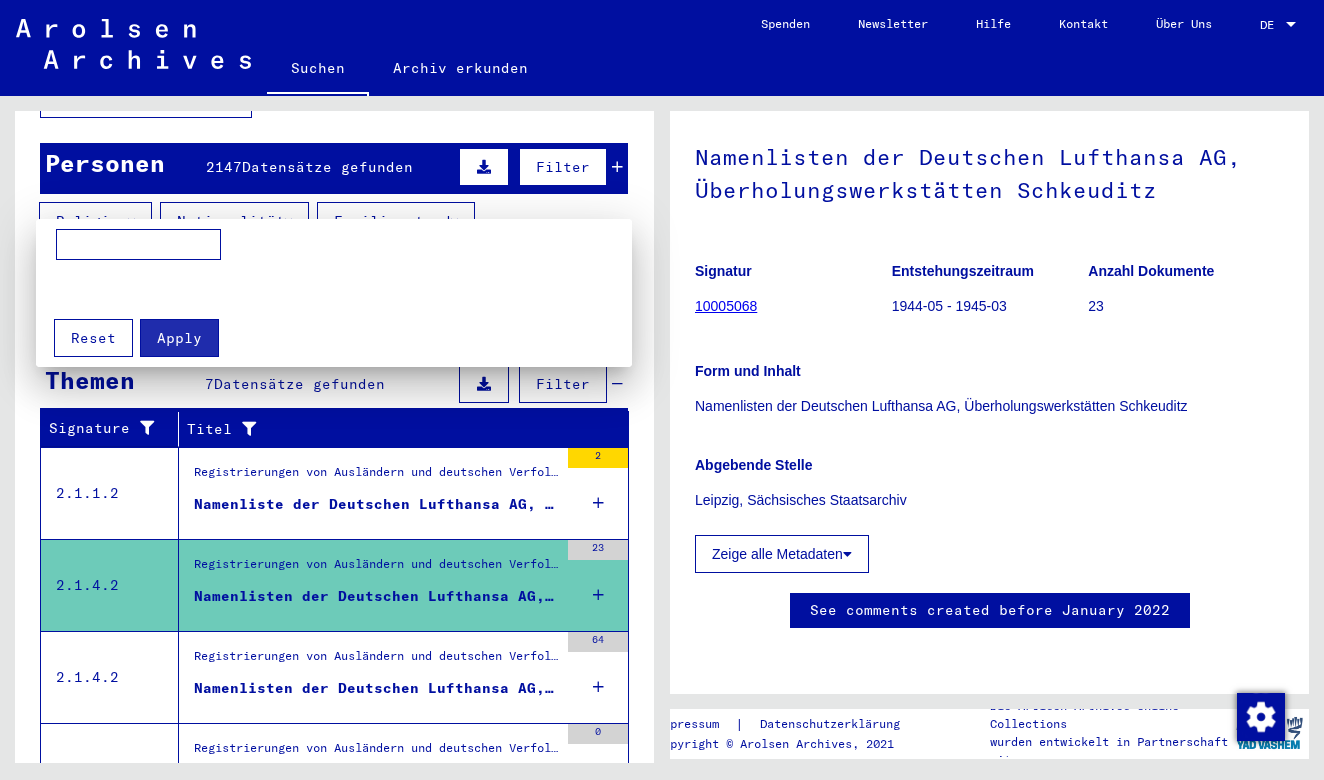 click at bounding box center (138, 245) 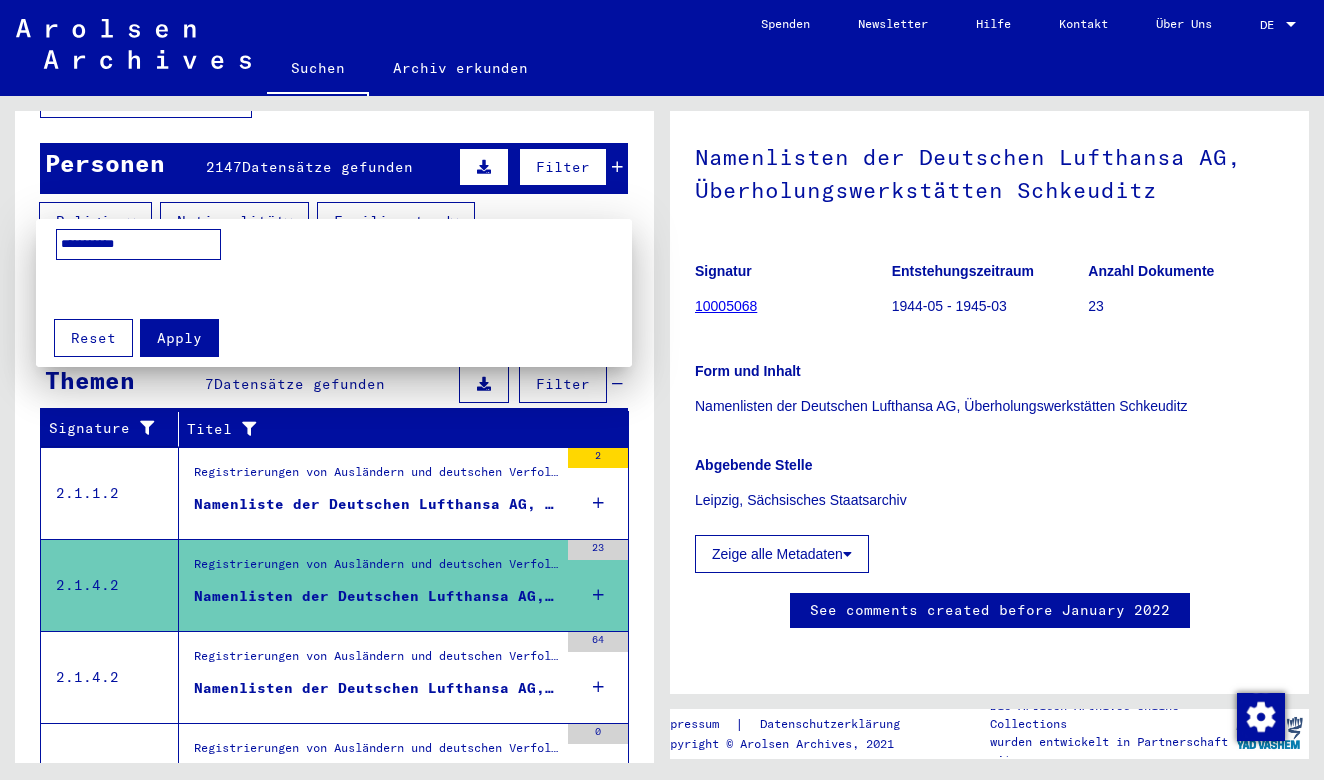 type on "**********" 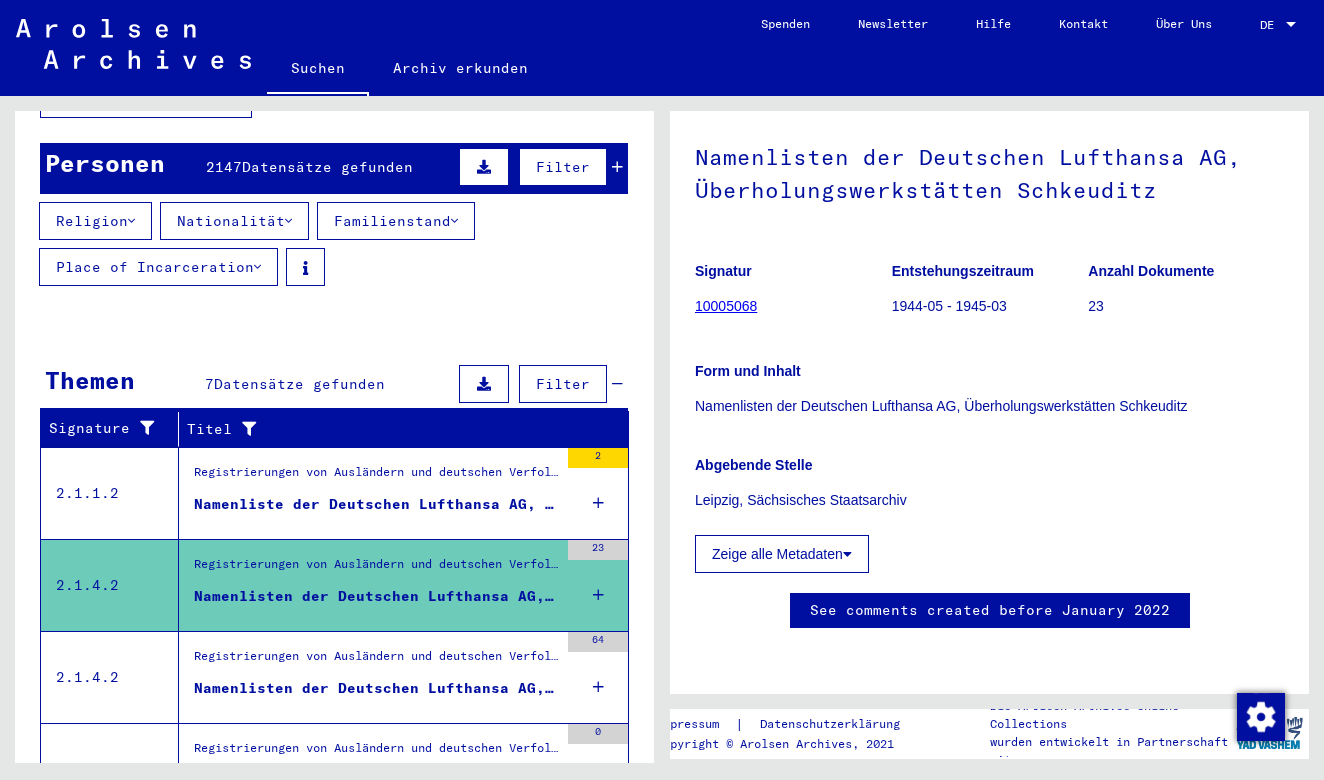 click on "Namenliste der Deutschen Lufthansa AG, Werkstätten Stuttgart, Böblingen" at bounding box center (376, 504) 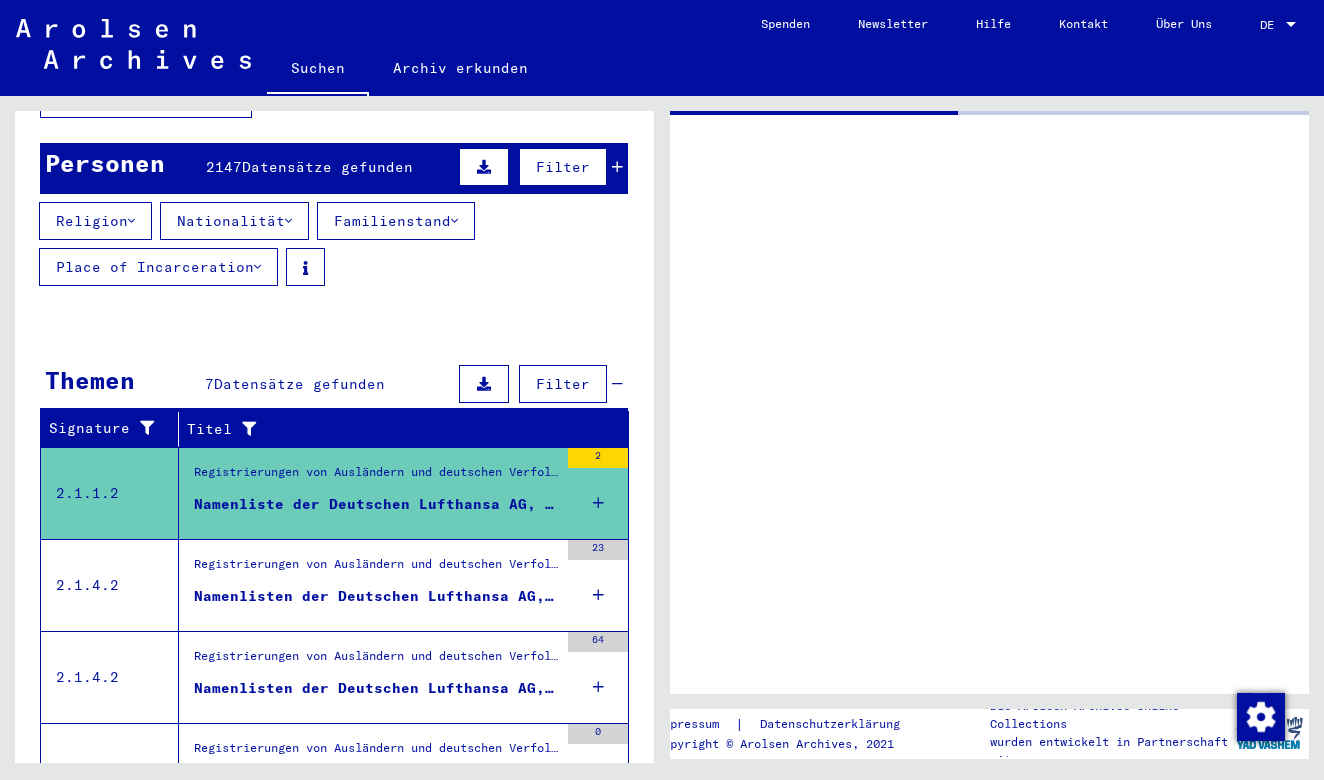 scroll, scrollTop: 0, scrollLeft: 0, axis: both 